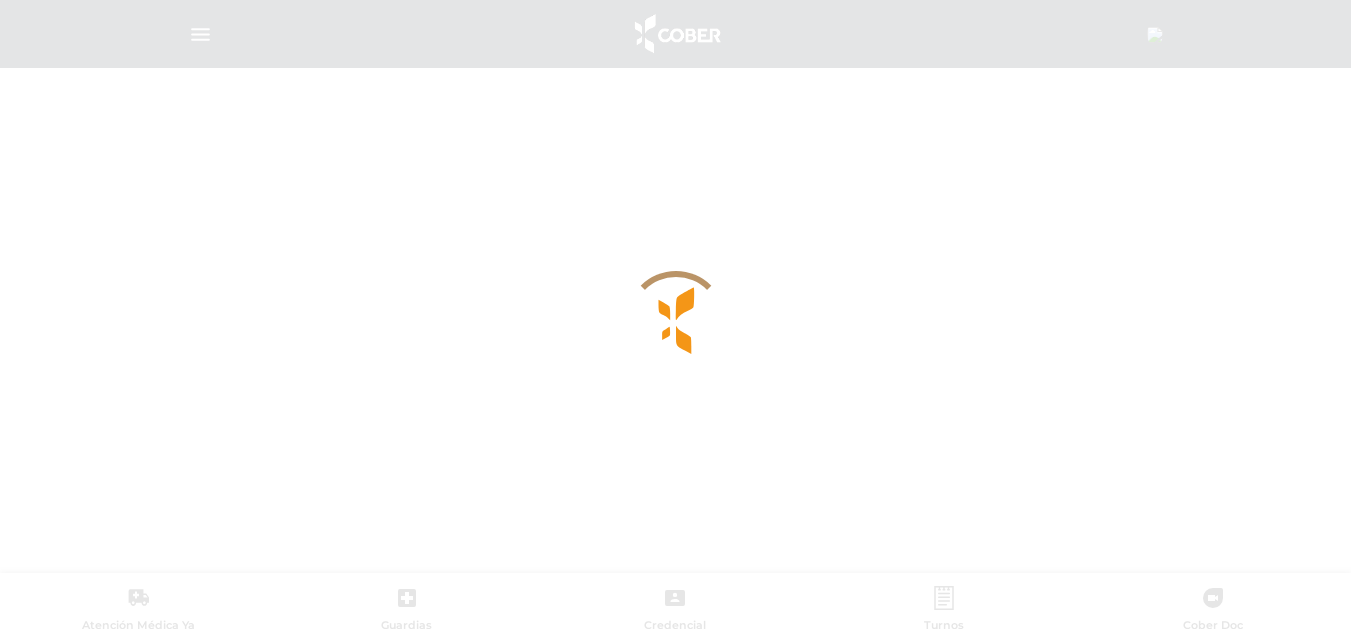 scroll, scrollTop: 0, scrollLeft: 0, axis: both 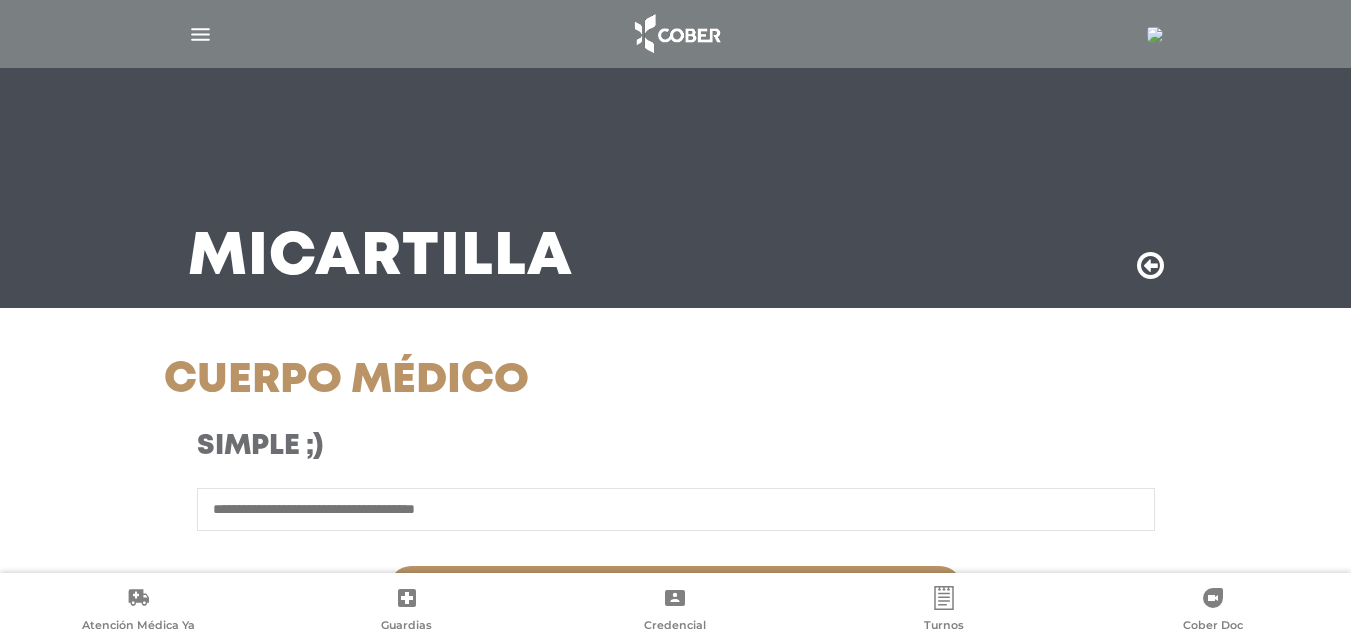 click at bounding box center [1155, 35] 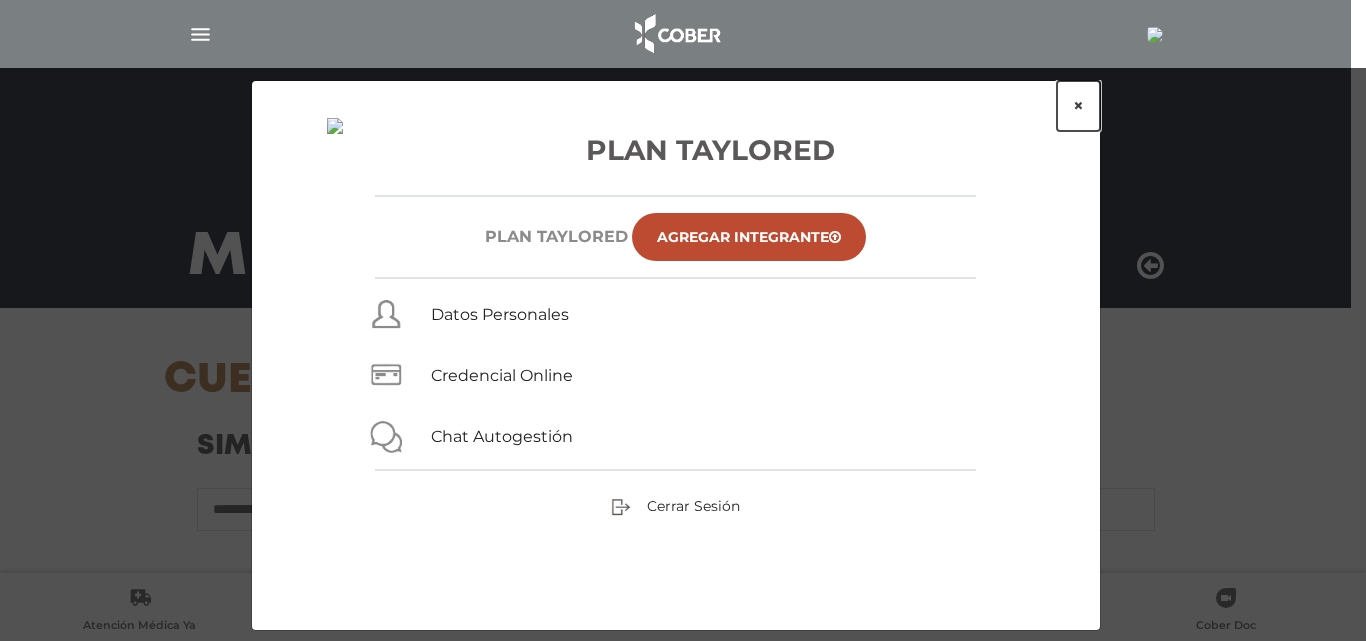 click on "×" at bounding box center (1078, 106) 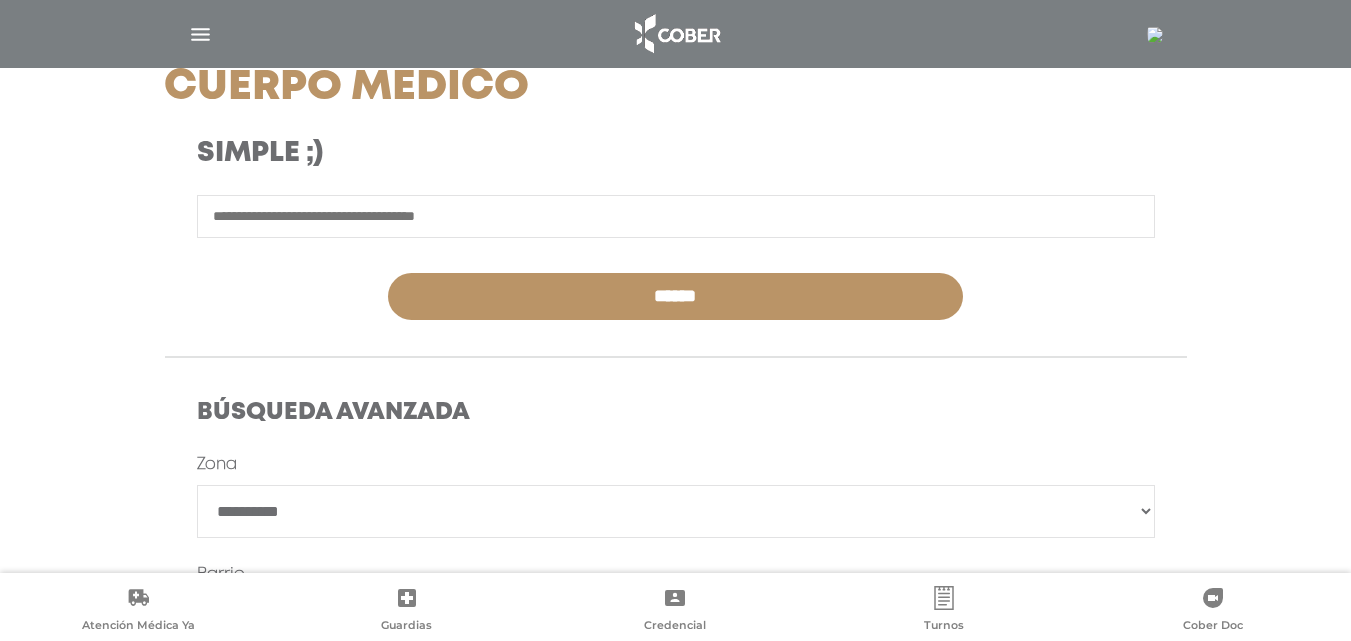 scroll, scrollTop: 400, scrollLeft: 0, axis: vertical 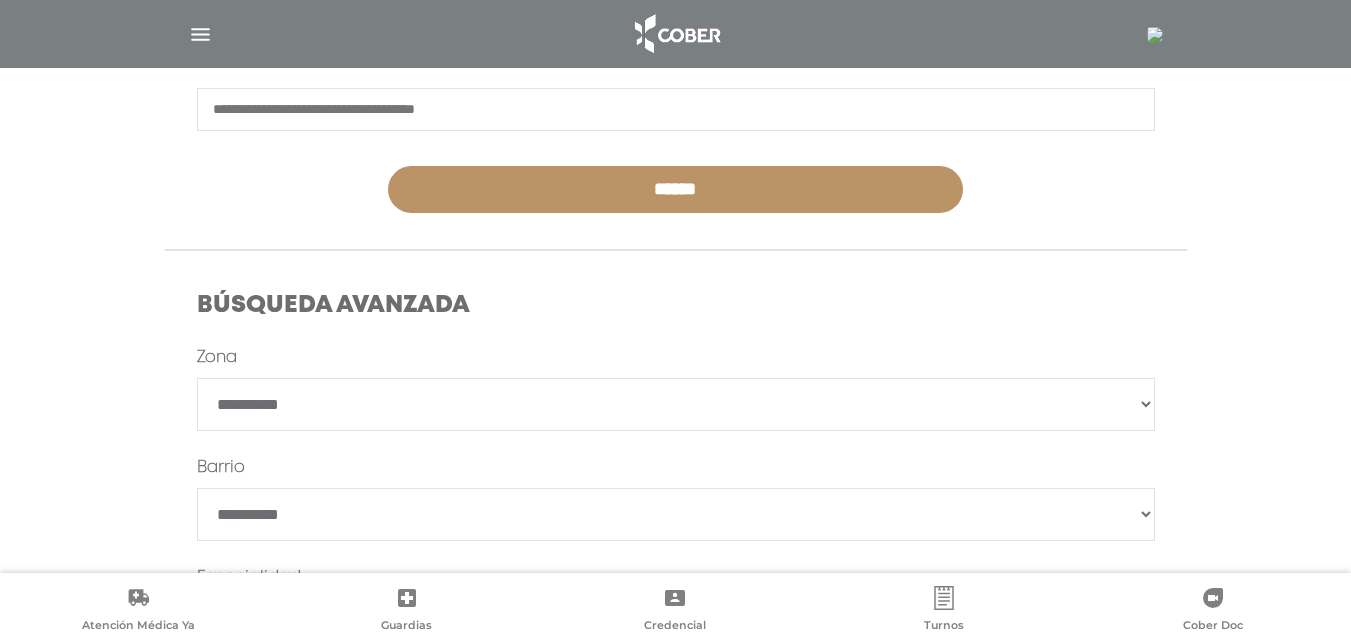 click on "**********" at bounding box center [676, 404] 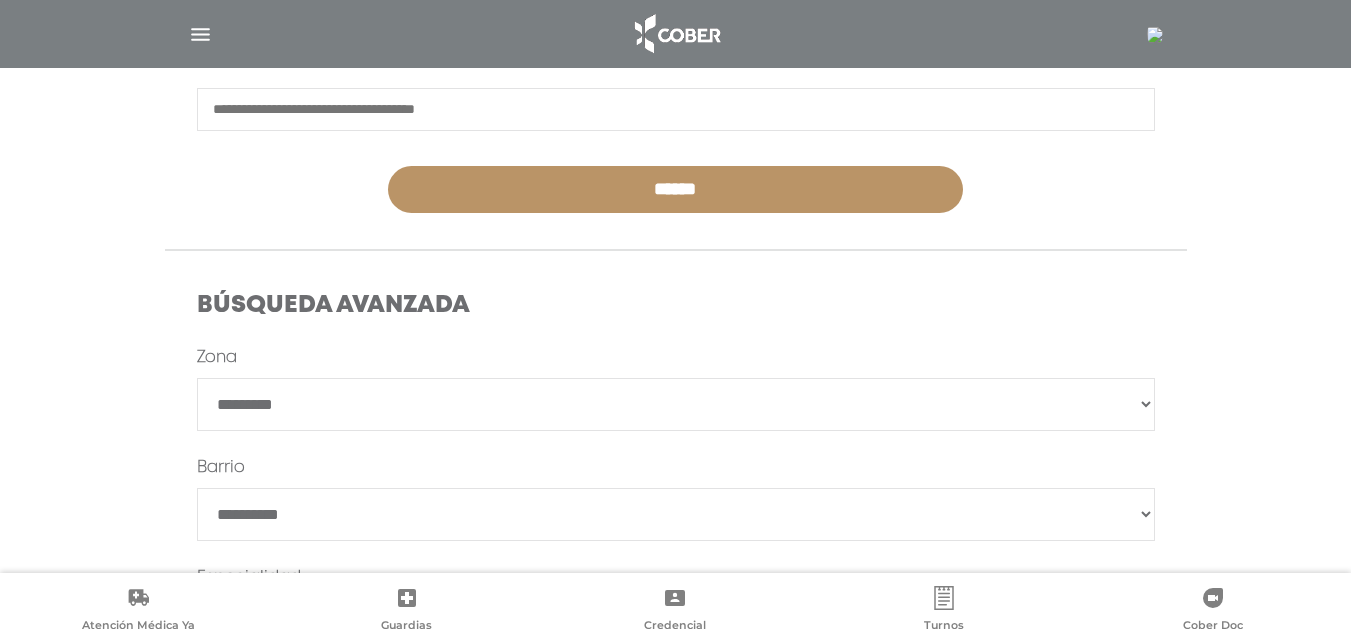 click on "**********" at bounding box center (676, 404) 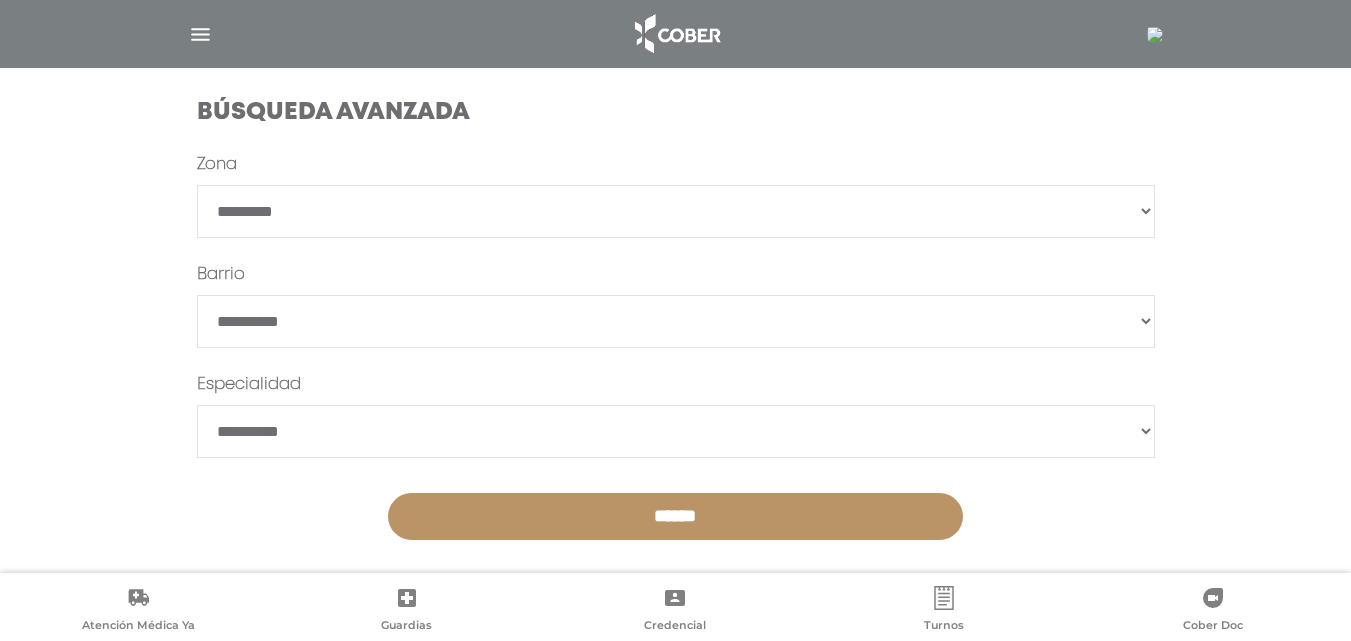 scroll, scrollTop: 600, scrollLeft: 0, axis: vertical 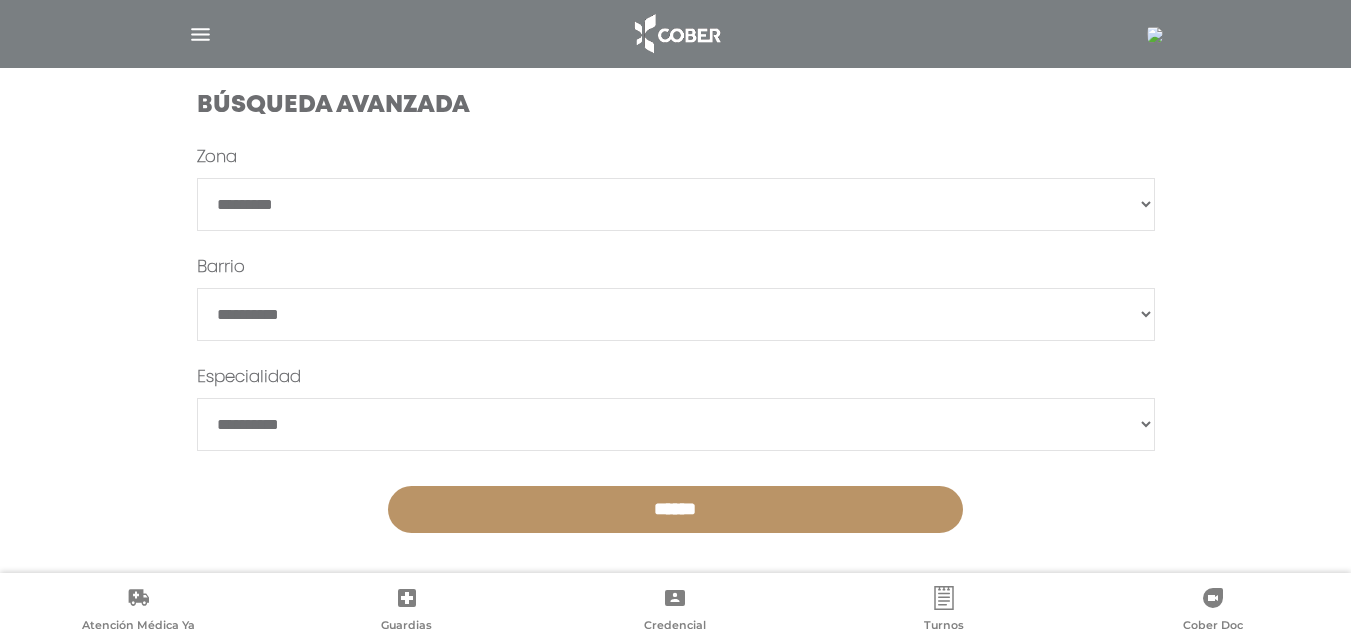 click on "******" at bounding box center [676, 314] 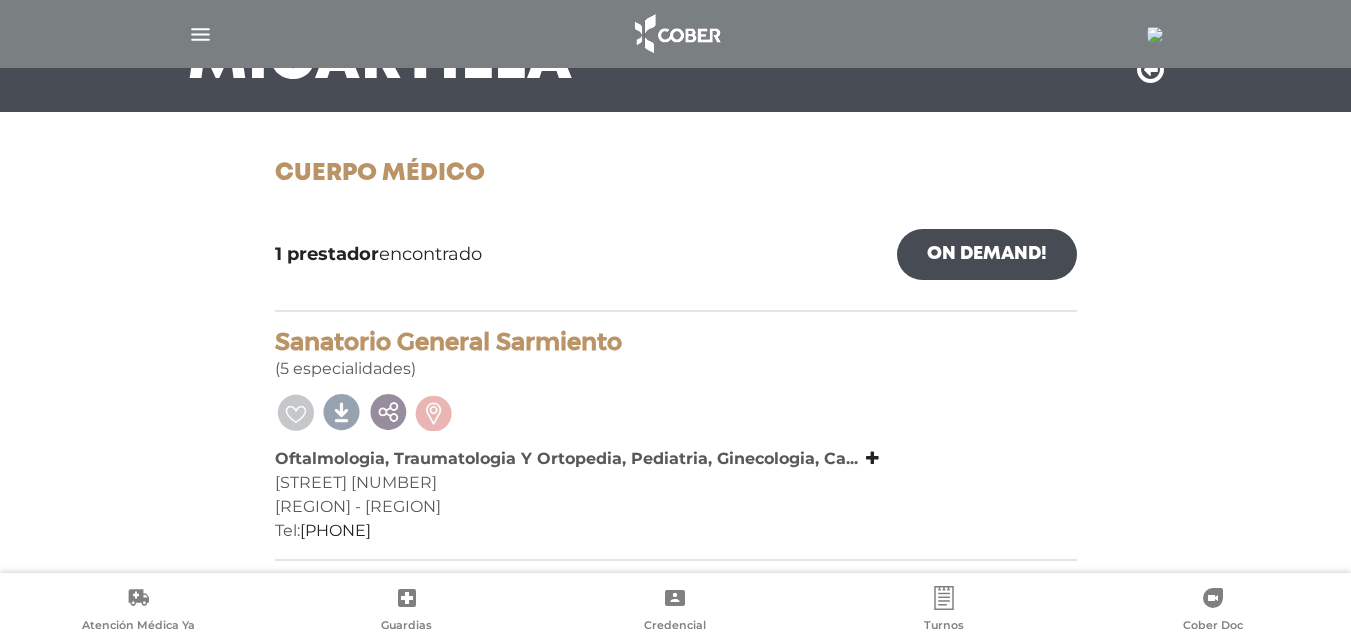 scroll, scrollTop: 200, scrollLeft: 0, axis: vertical 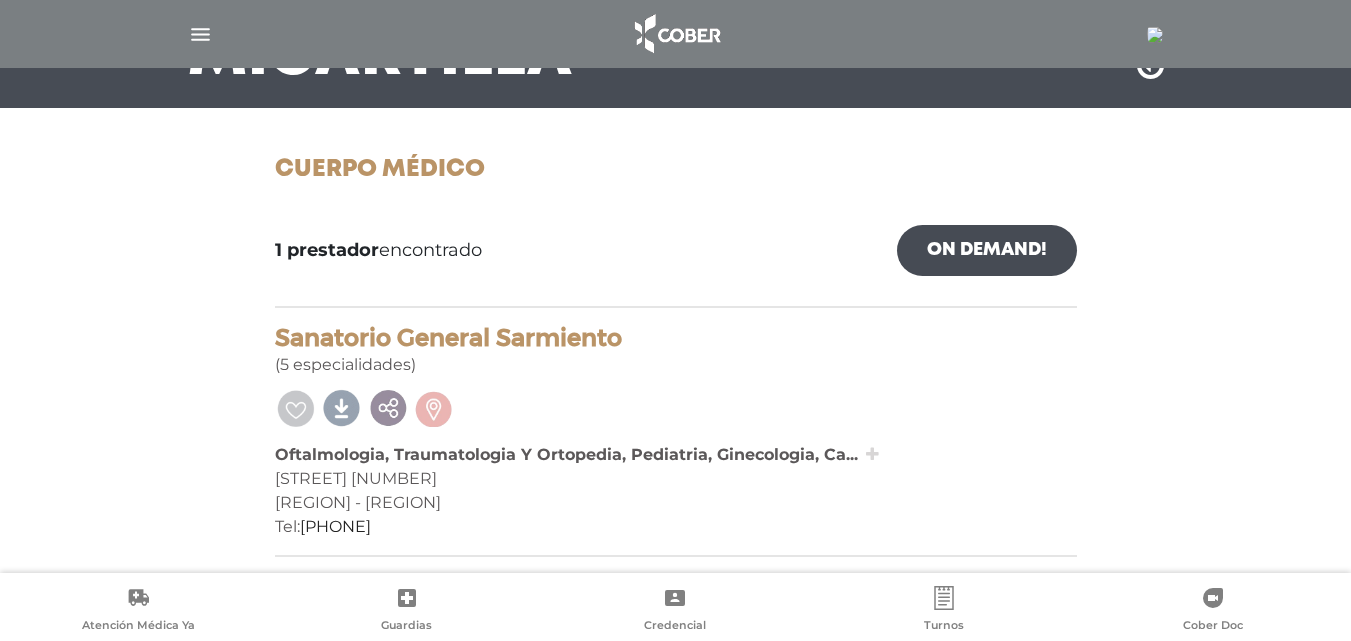 click at bounding box center (872, 454) 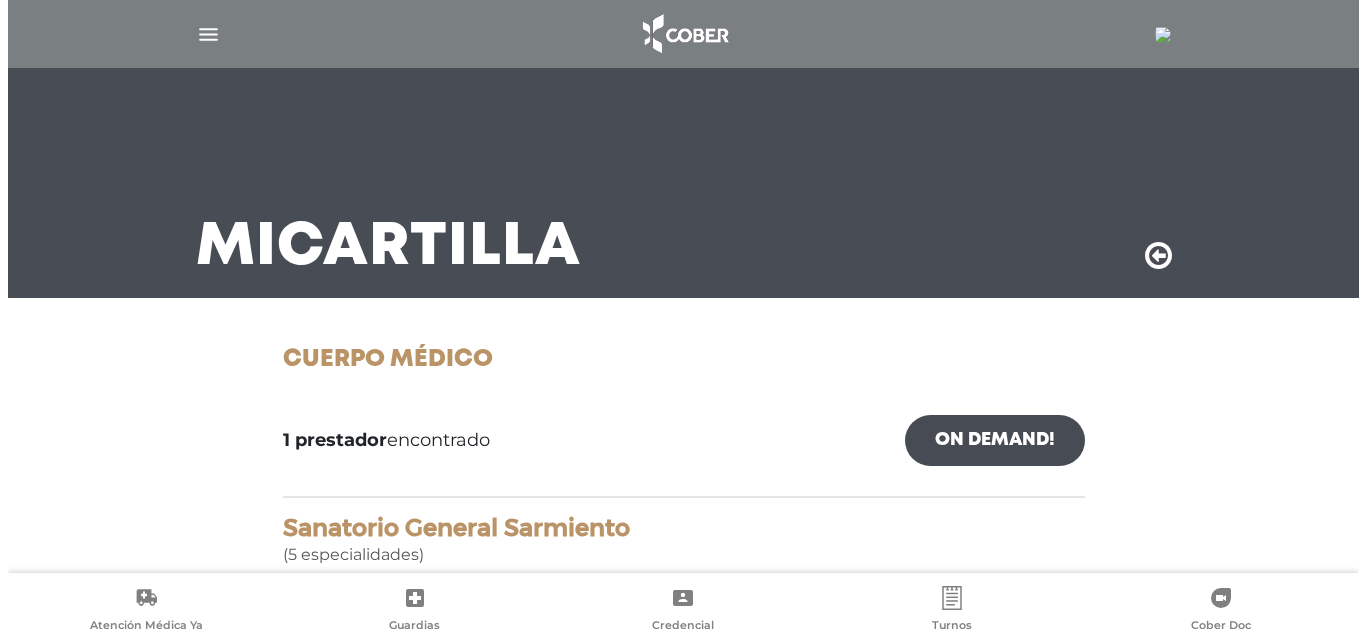 scroll, scrollTop: 0, scrollLeft: 0, axis: both 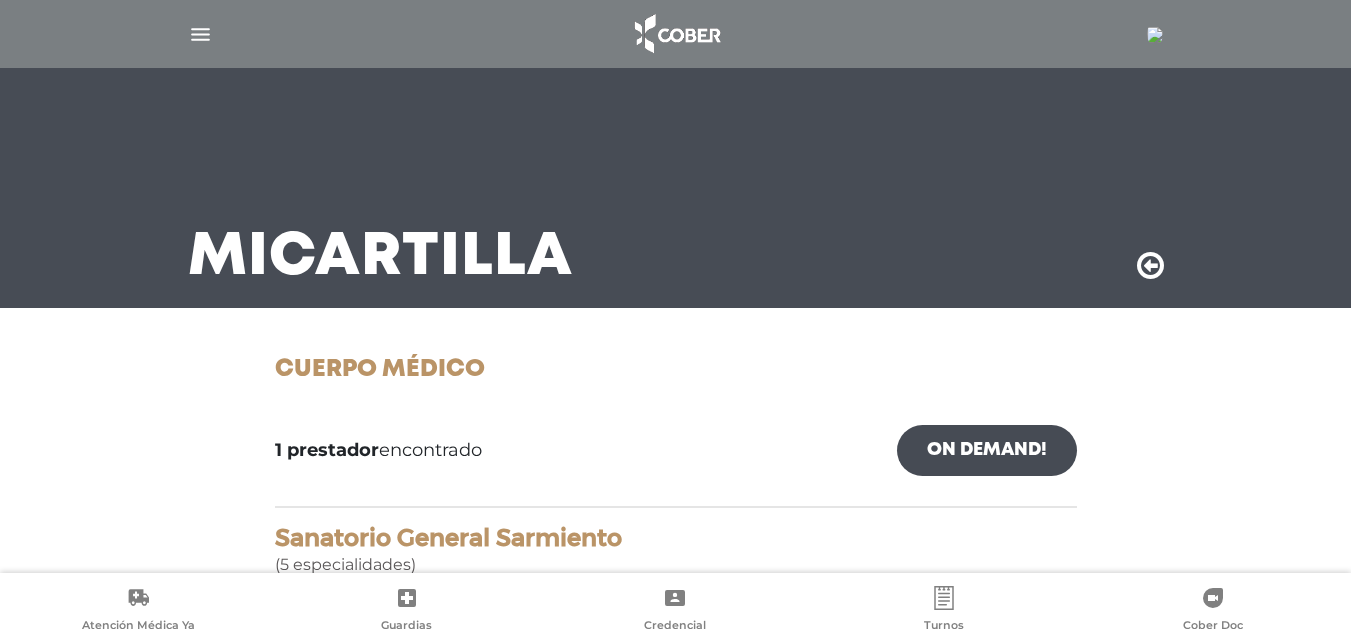 click at bounding box center (1155, 35) 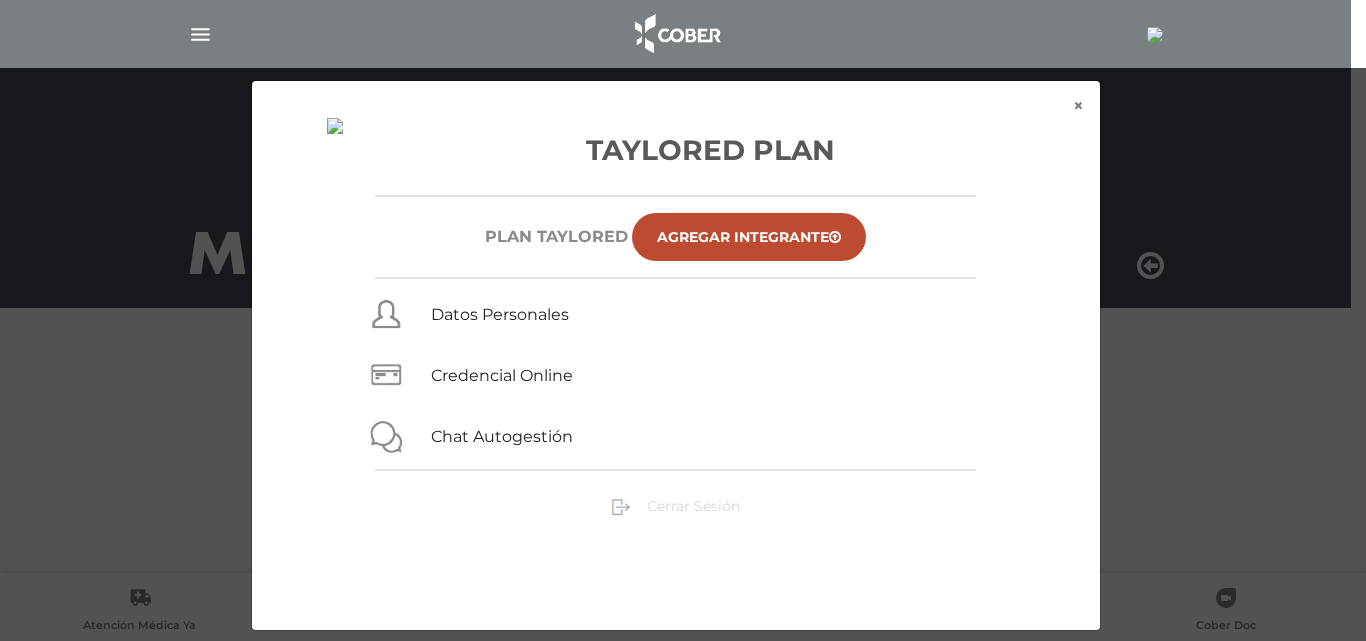 click on "Cerrar Sesión" at bounding box center [693, 506] 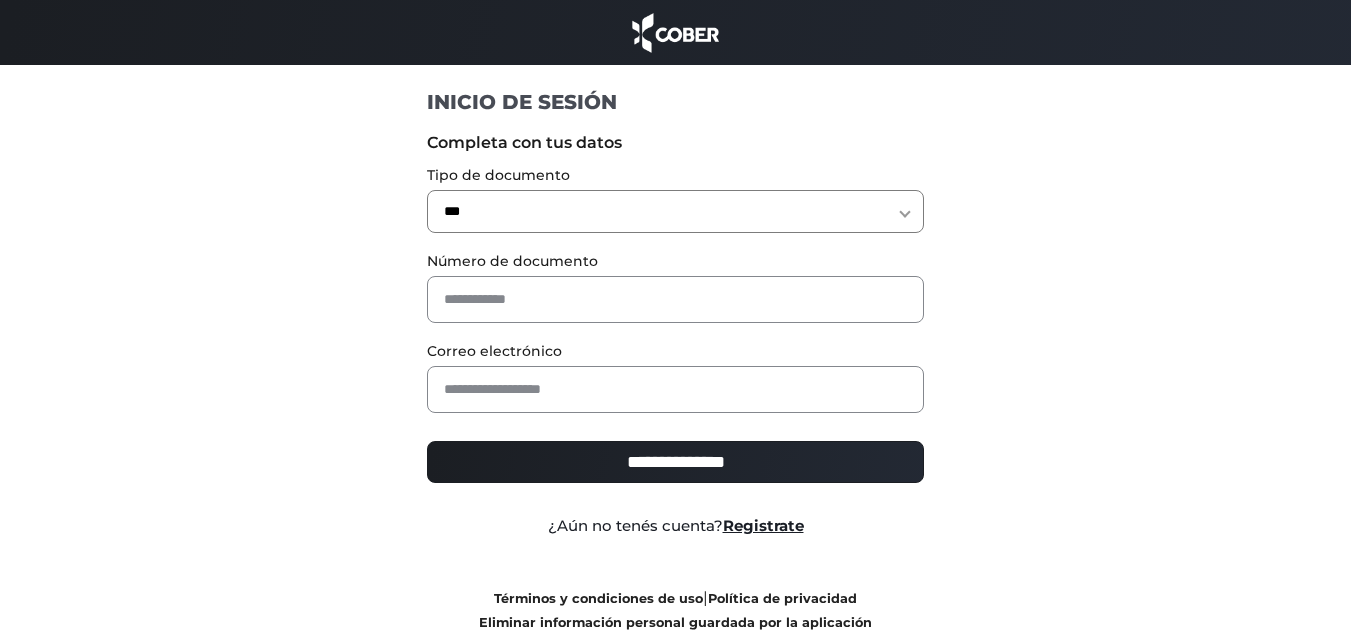 click on "**********" at bounding box center (675, 211) 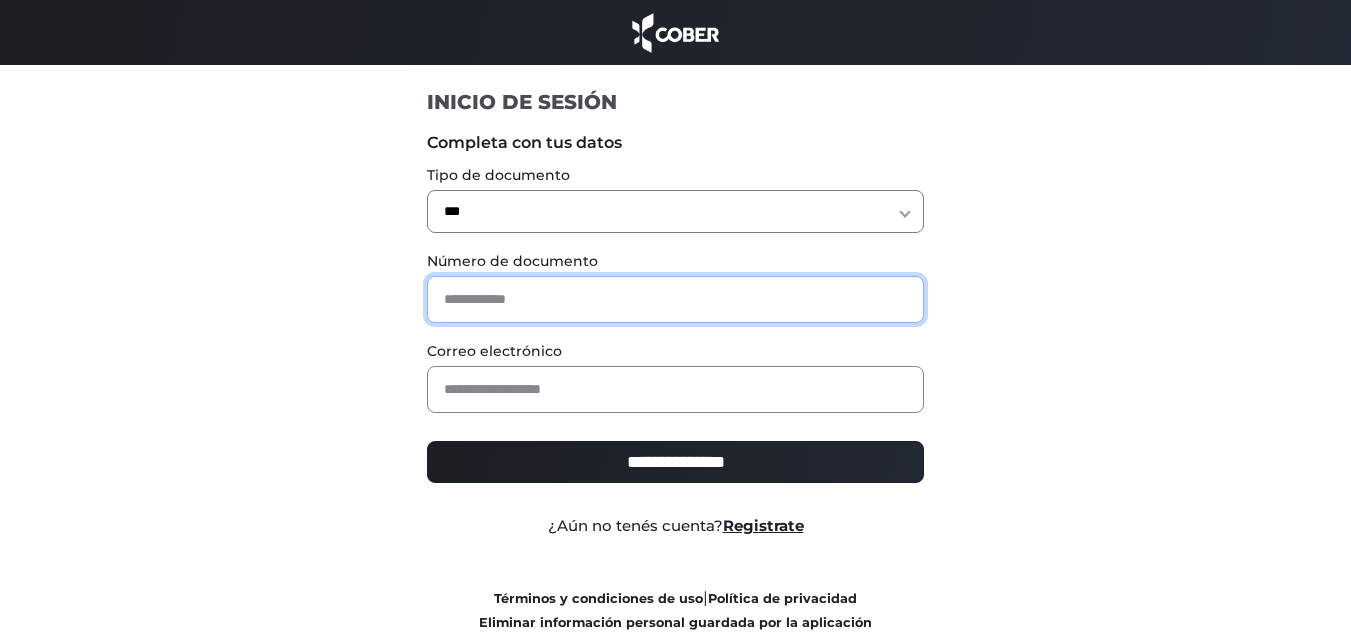 click at bounding box center (675, 299) 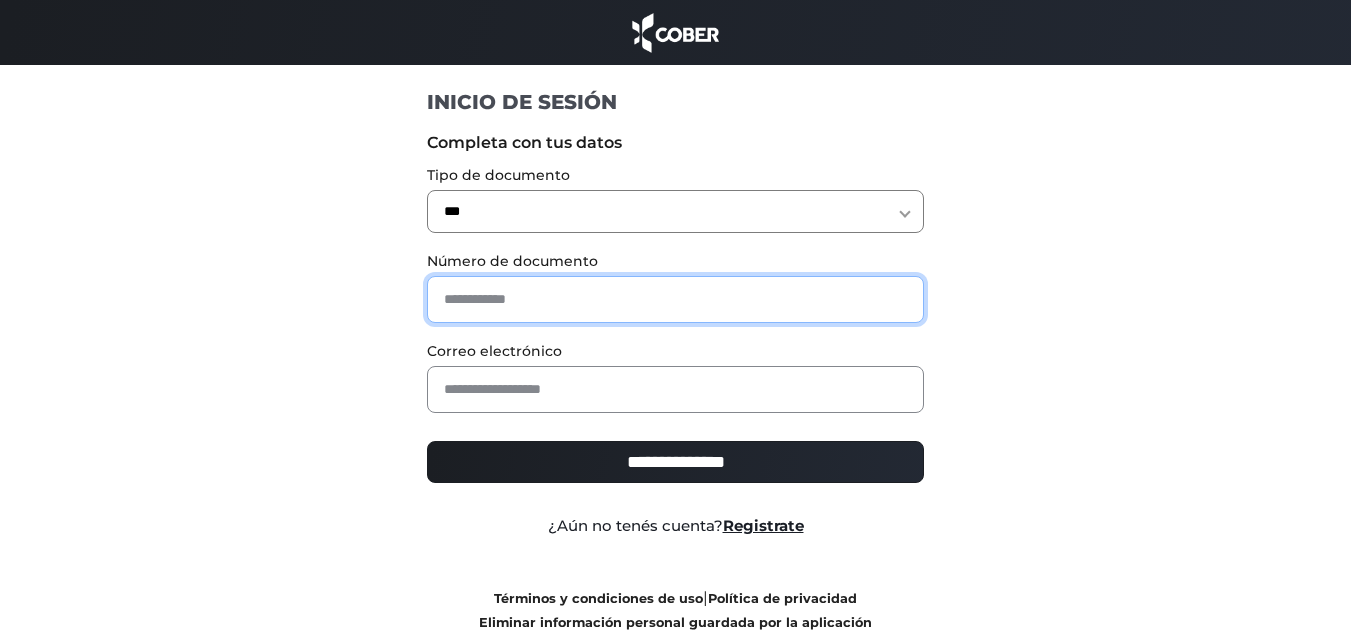 type on "*" 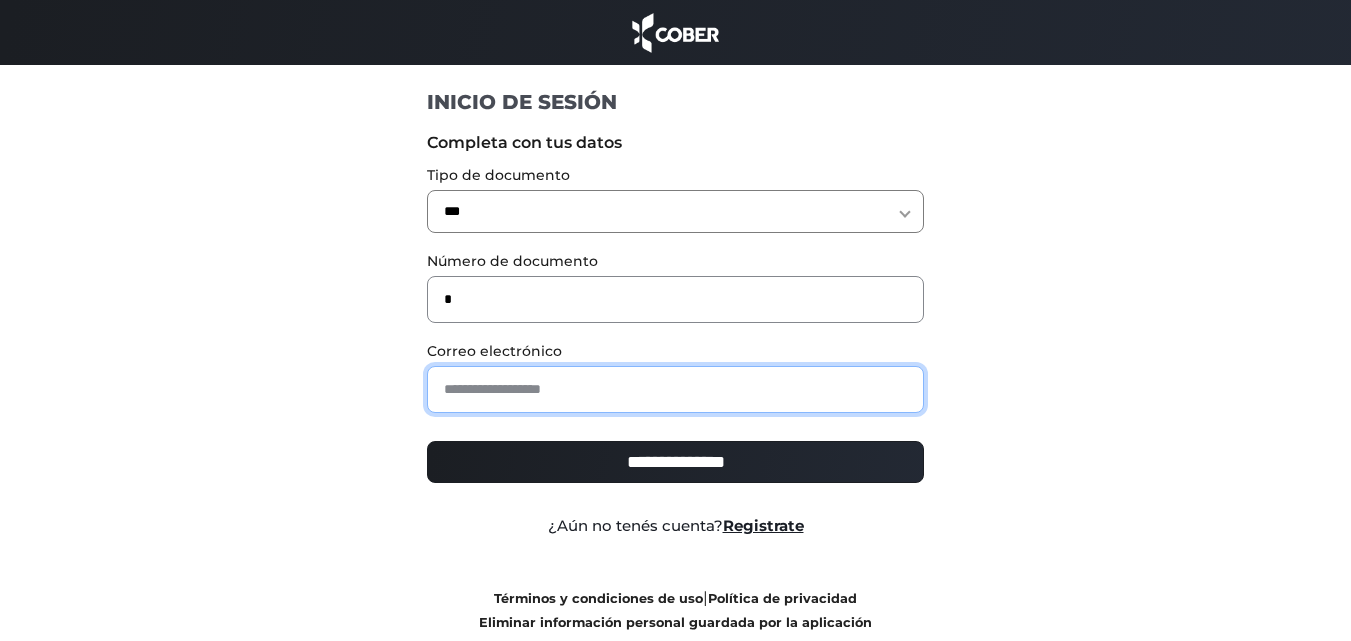 click at bounding box center [675, 389] 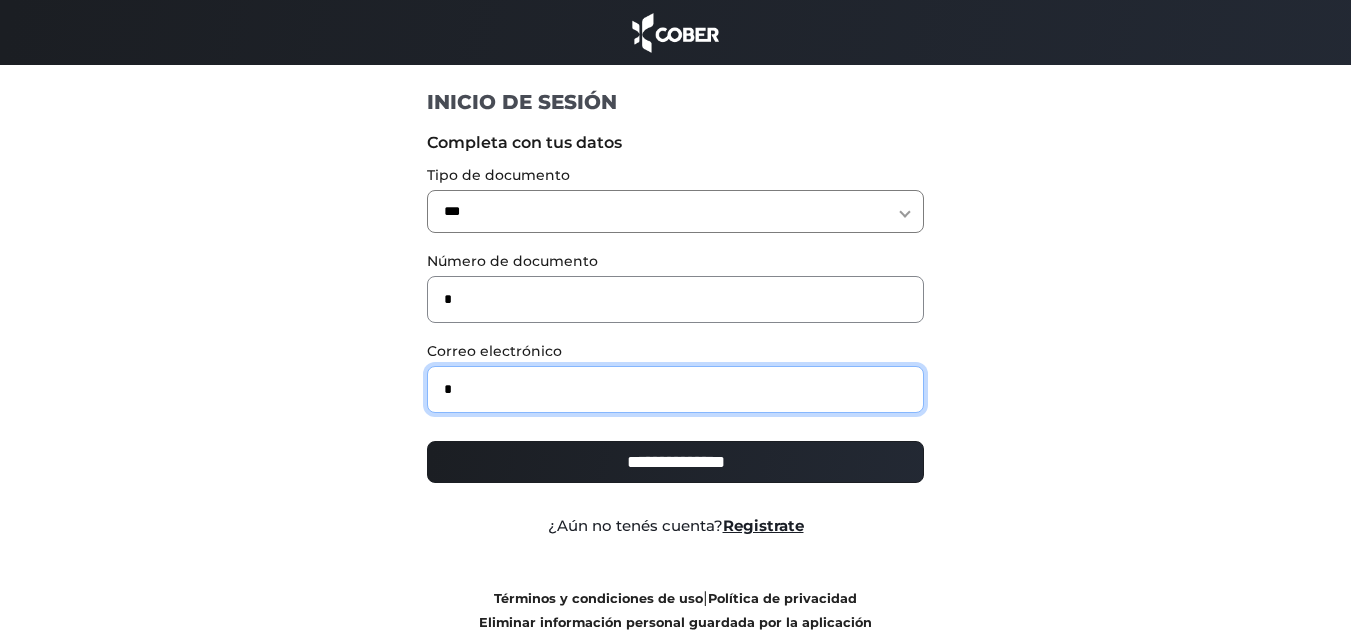 type on "**********" 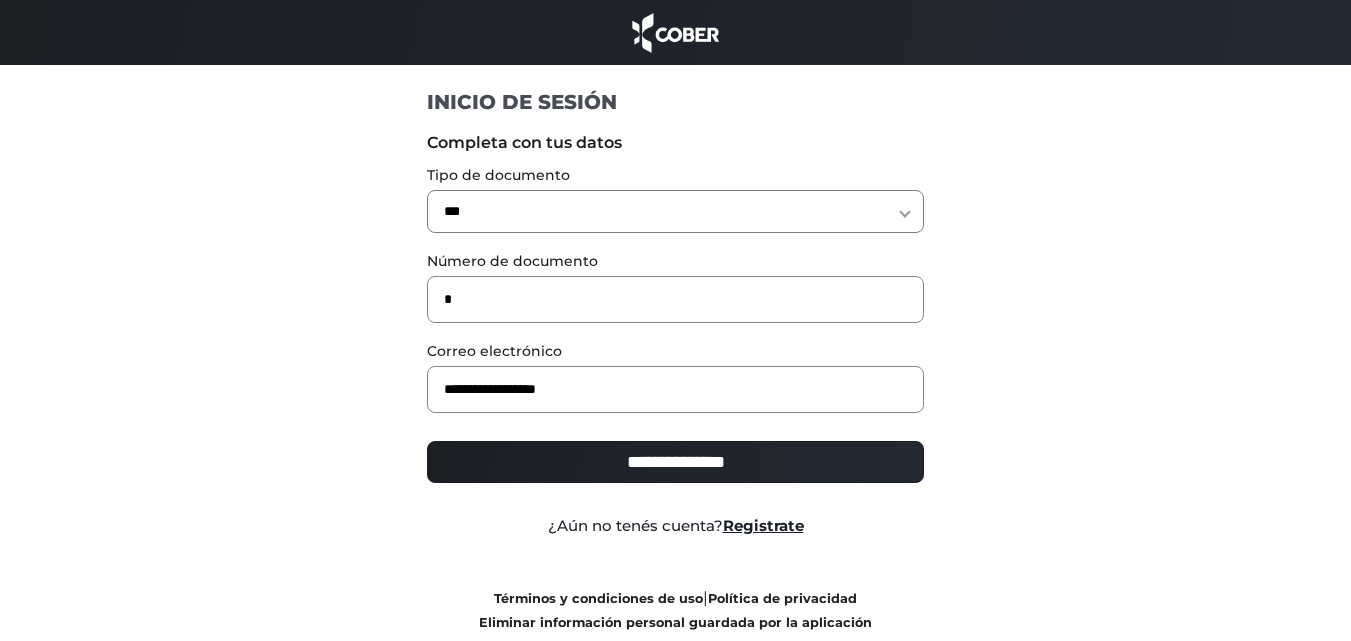 click on "**********" at bounding box center (675, 462) 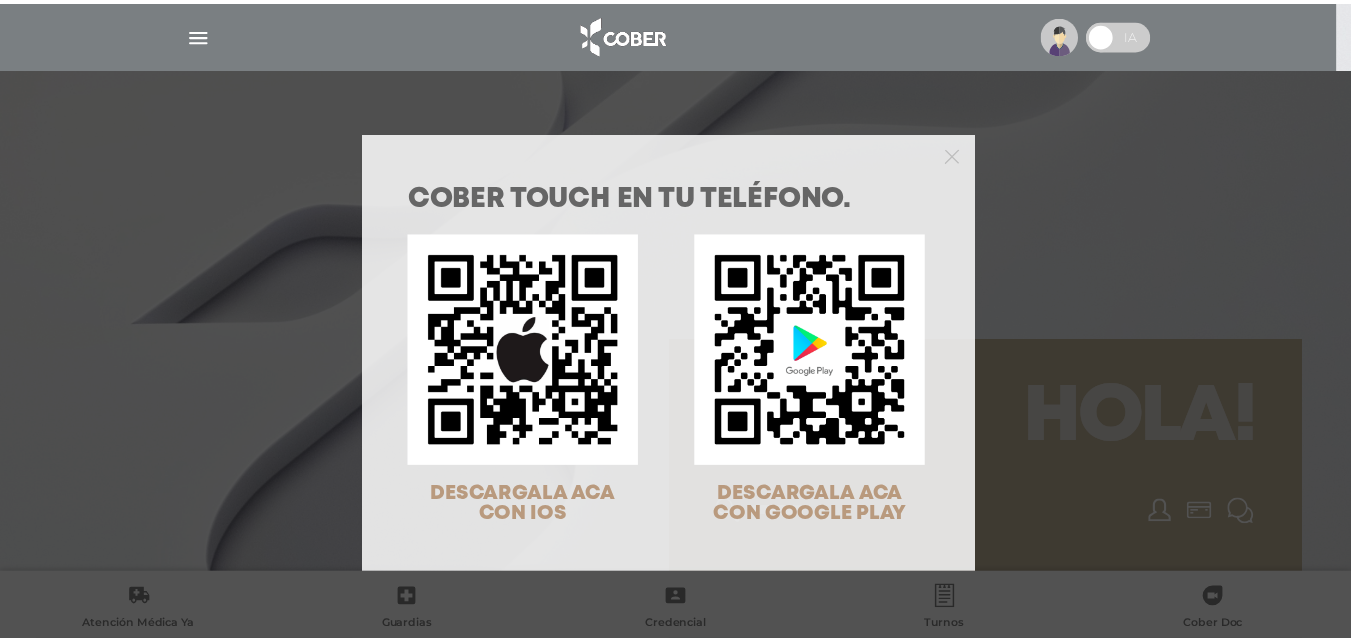 scroll, scrollTop: 0, scrollLeft: 0, axis: both 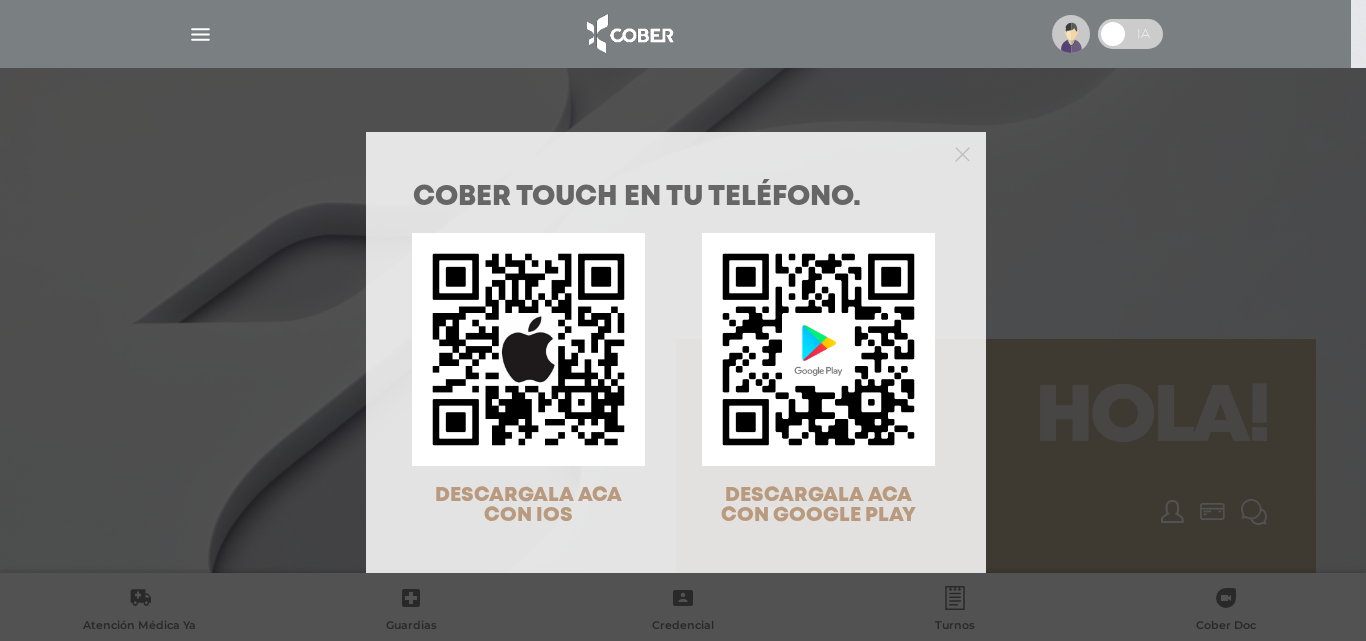 click at bounding box center (676, 152) 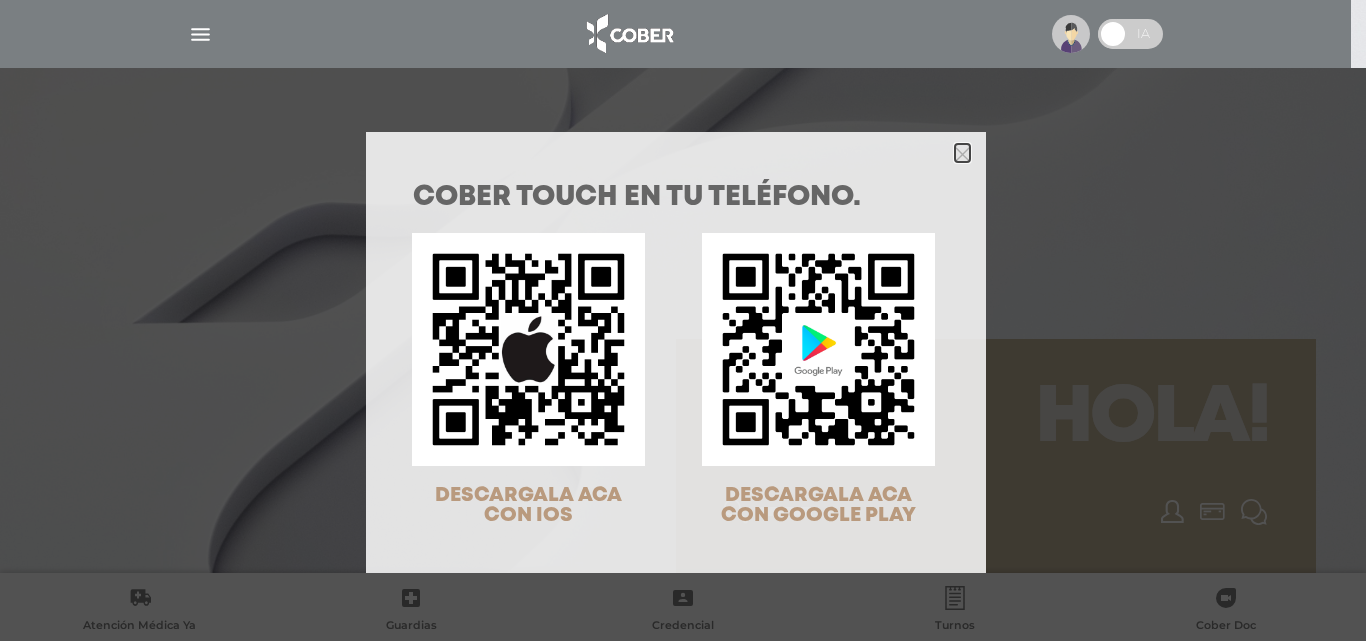 click at bounding box center [962, 154] 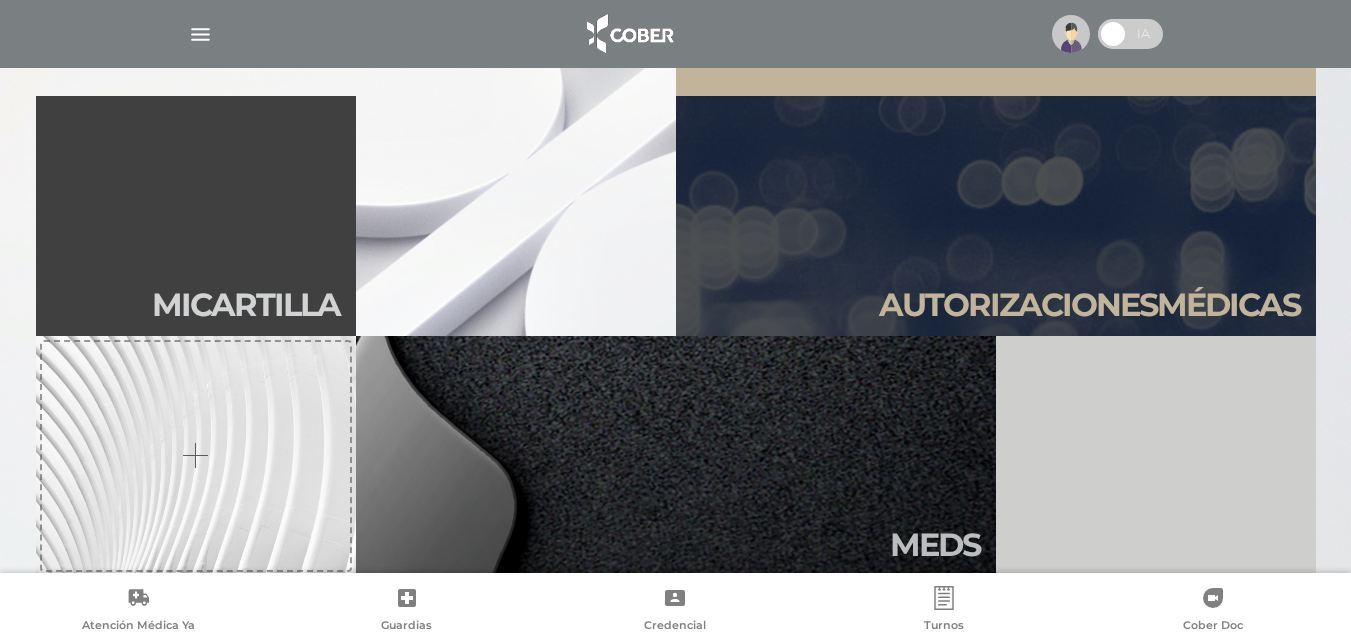 scroll, scrollTop: 500, scrollLeft: 0, axis: vertical 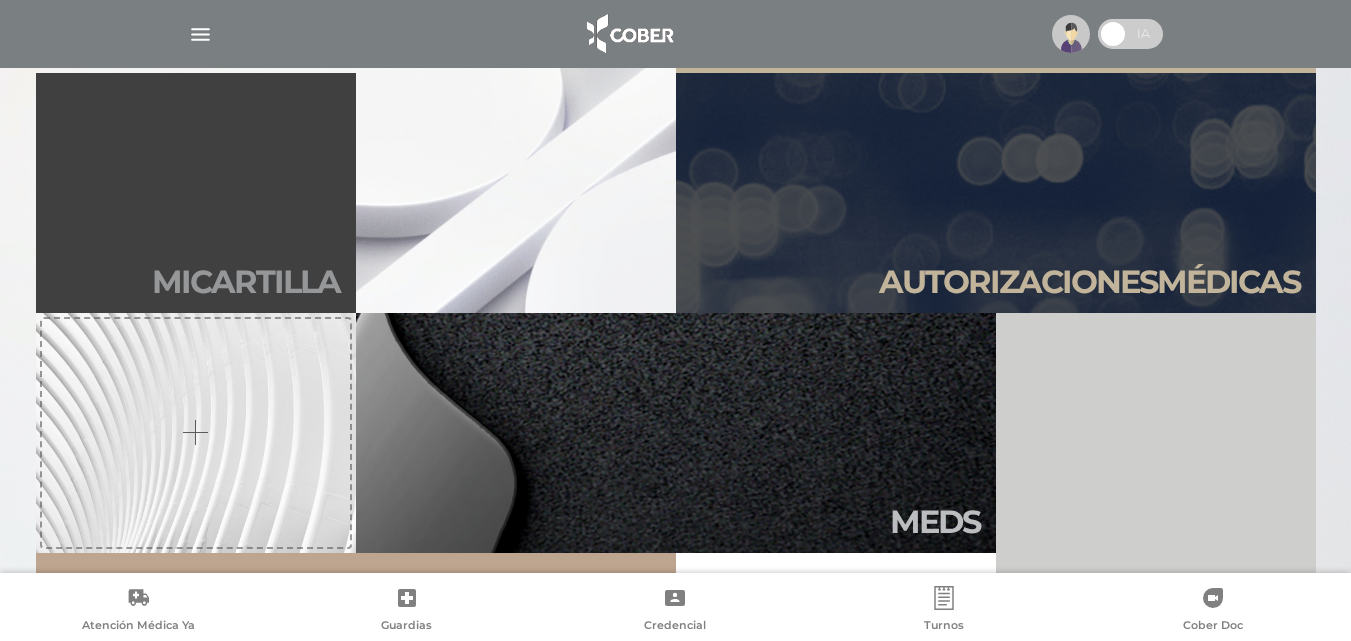 click on "Mi  car tilla" at bounding box center (196, 193) 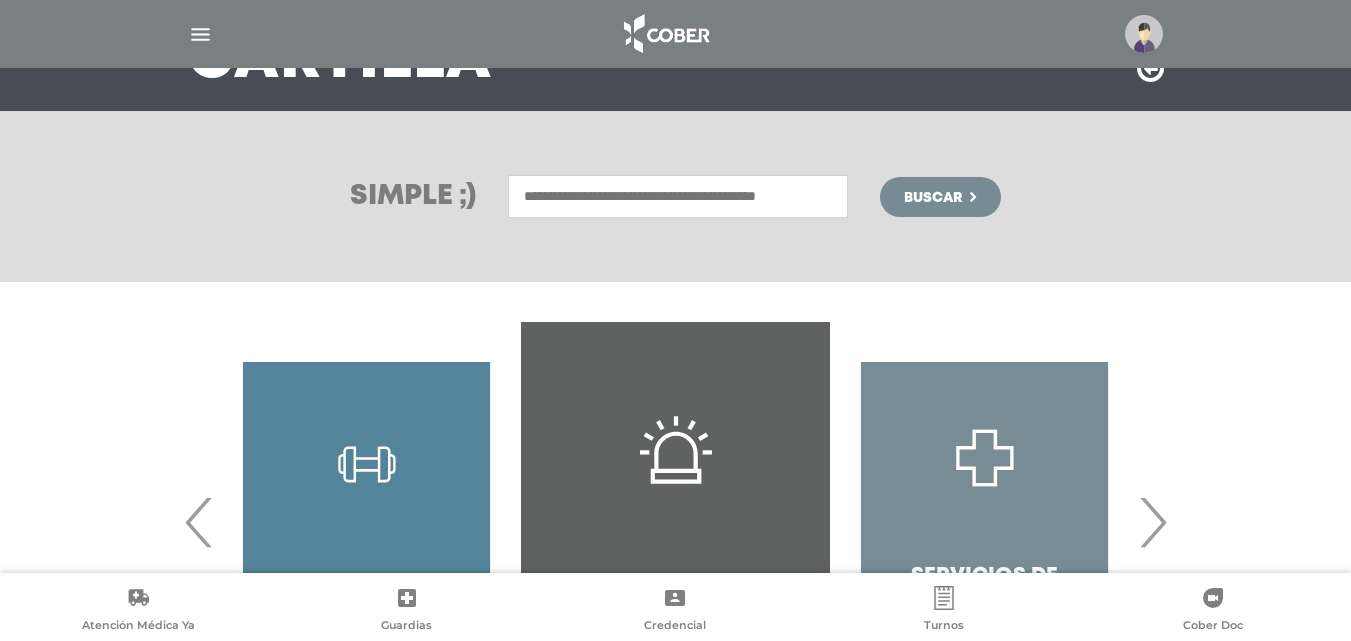 scroll, scrollTop: 386, scrollLeft: 0, axis: vertical 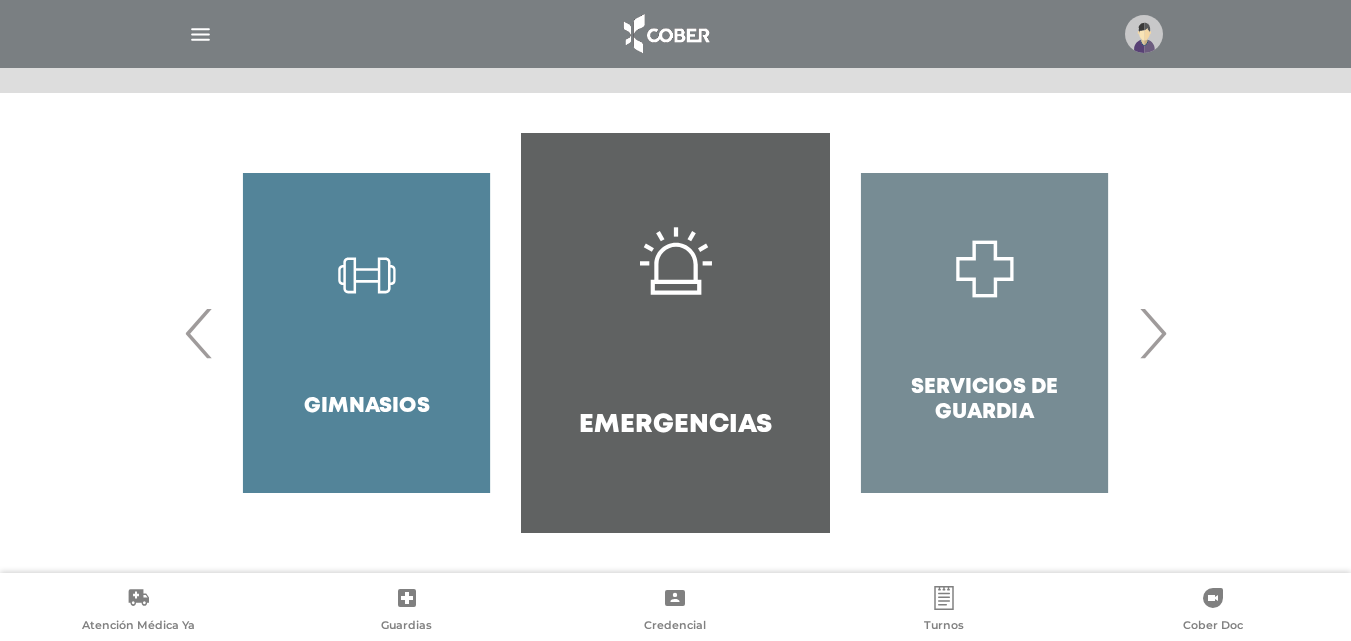 click on "›" at bounding box center (1152, 333) 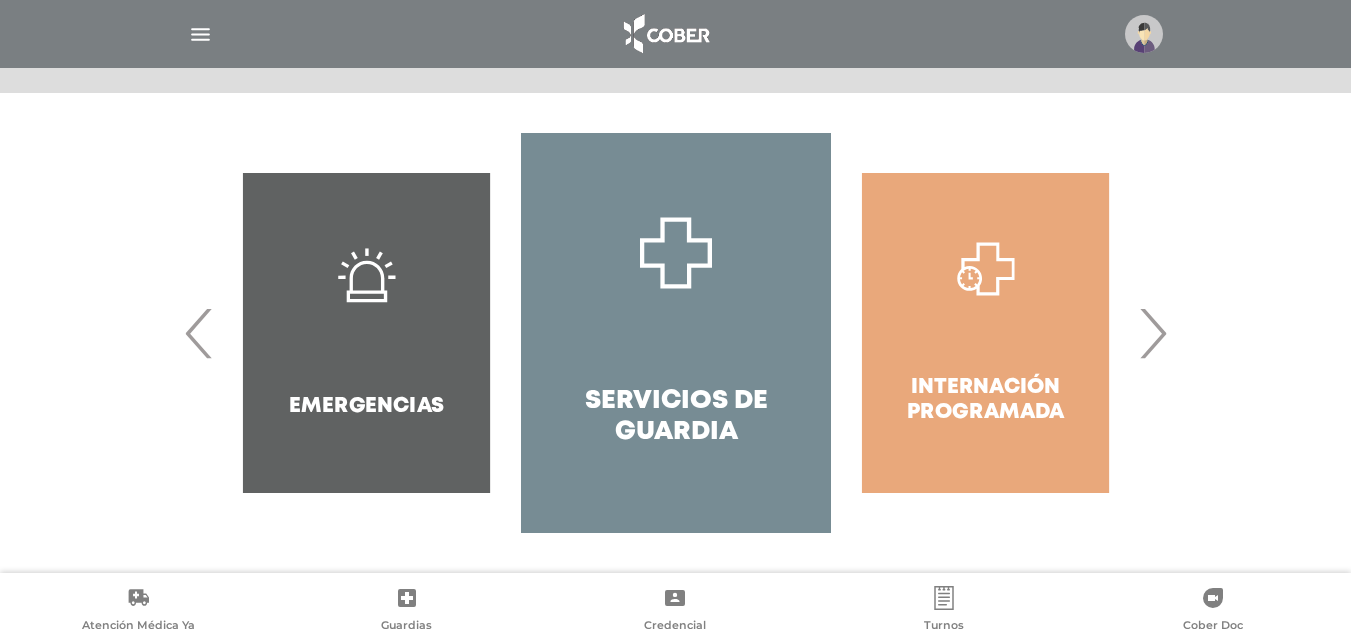 click on "›" at bounding box center [1152, 333] 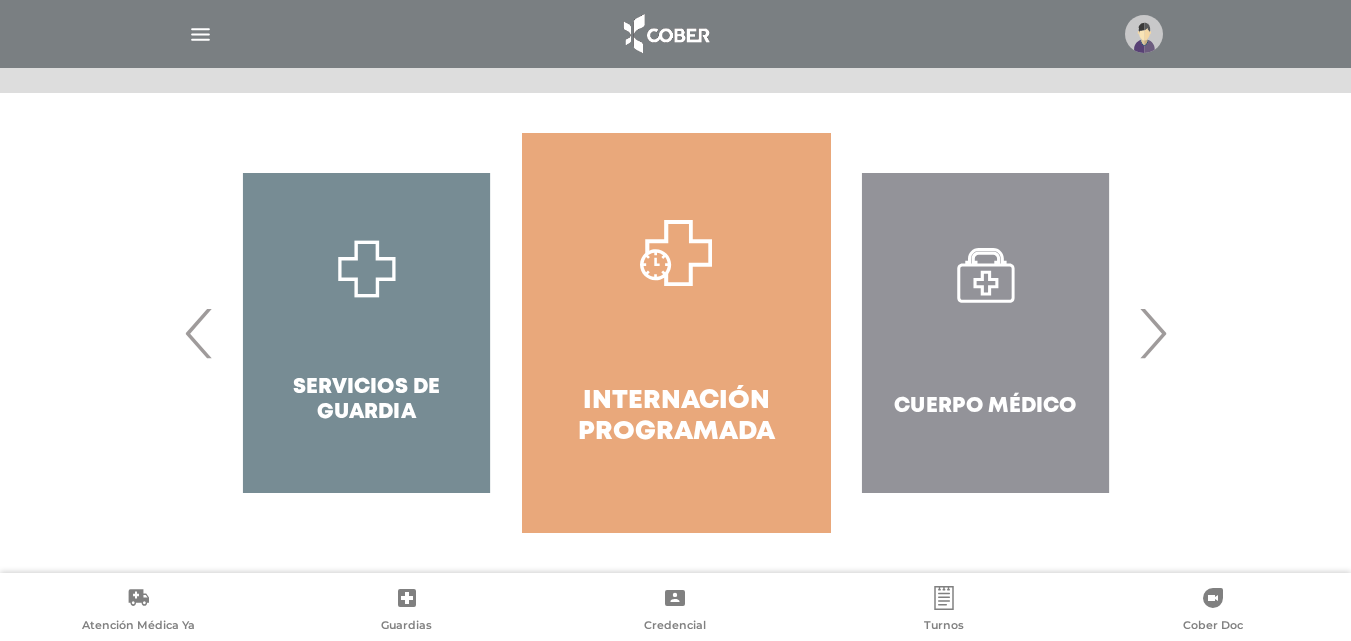 click on "›" at bounding box center [1152, 333] 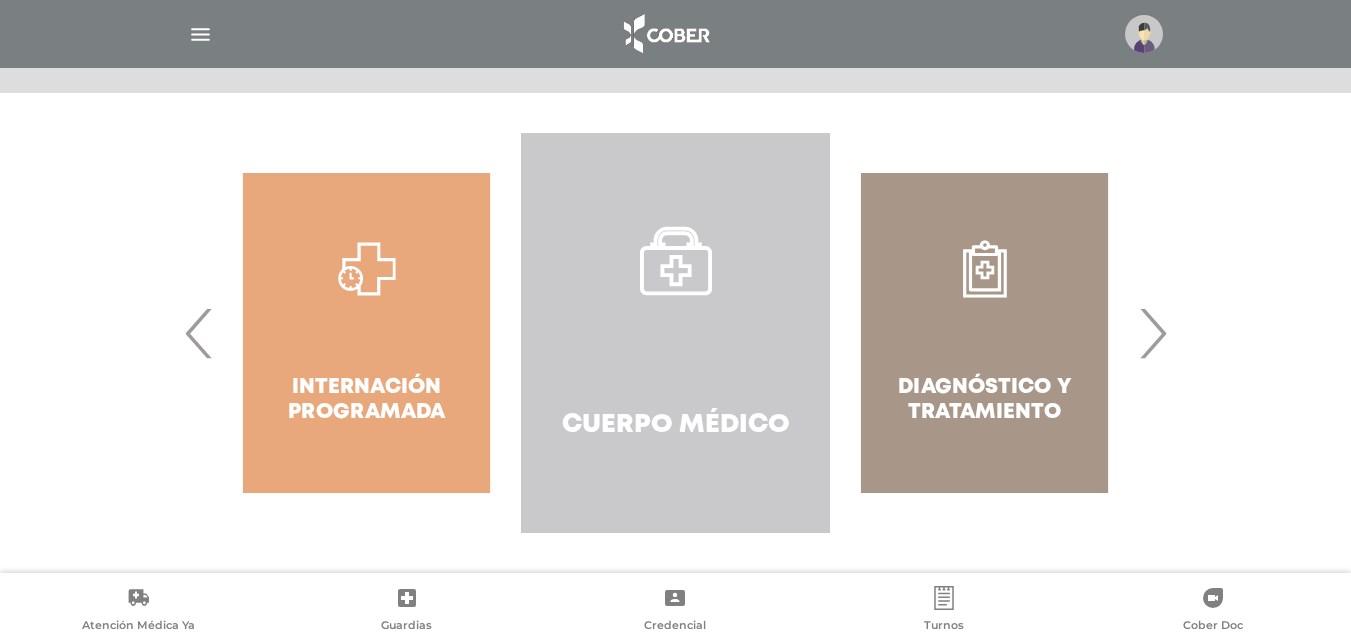 click on "Cuerpo Médico" at bounding box center (675, 333) 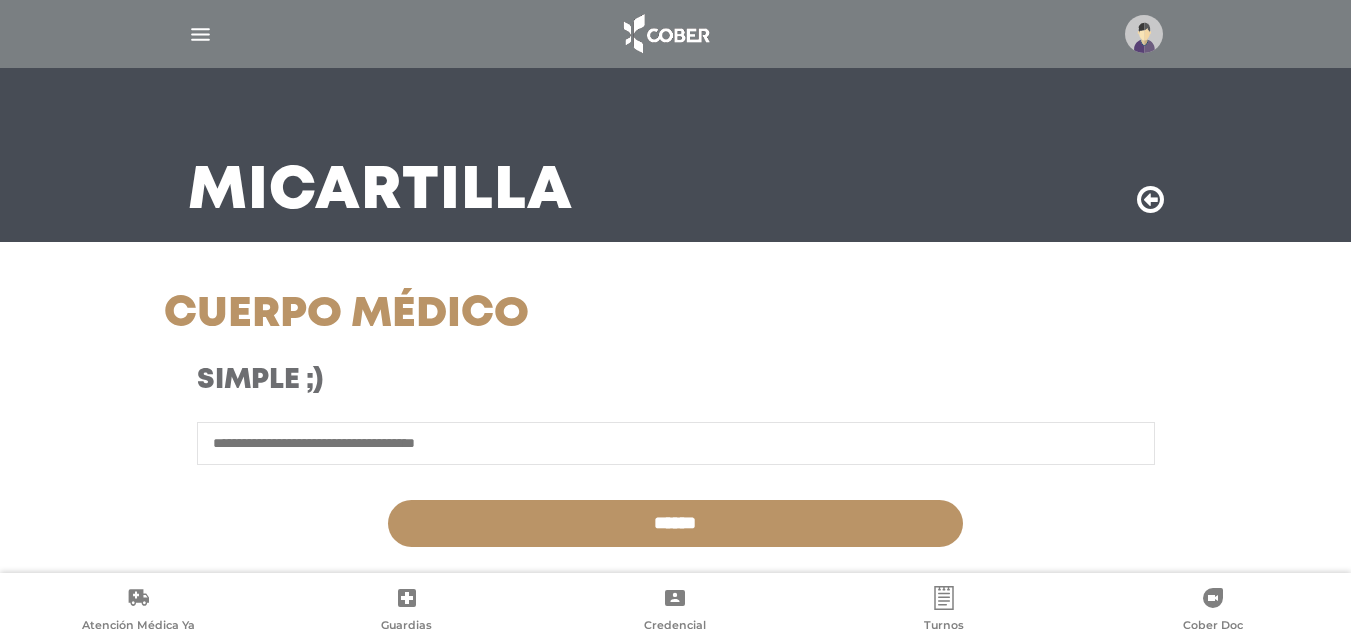 scroll, scrollTop: 100, scrollLeft: 0, axis: vertical 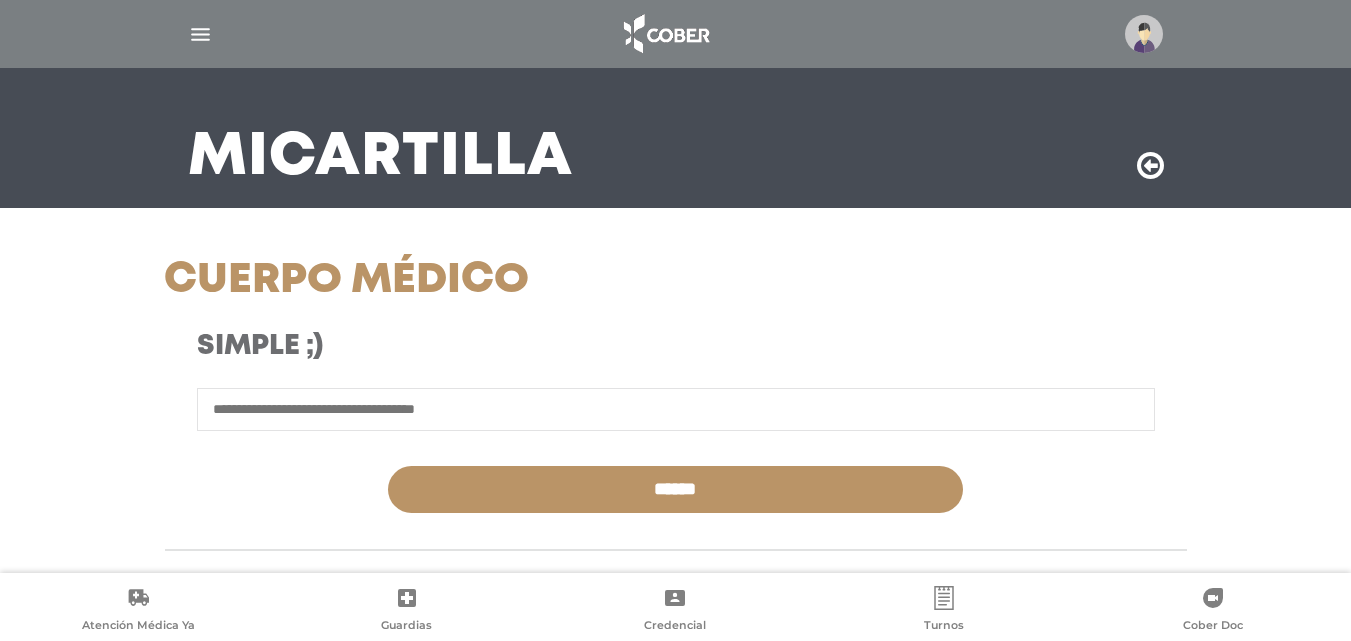 click at bounding box center [676, 409] 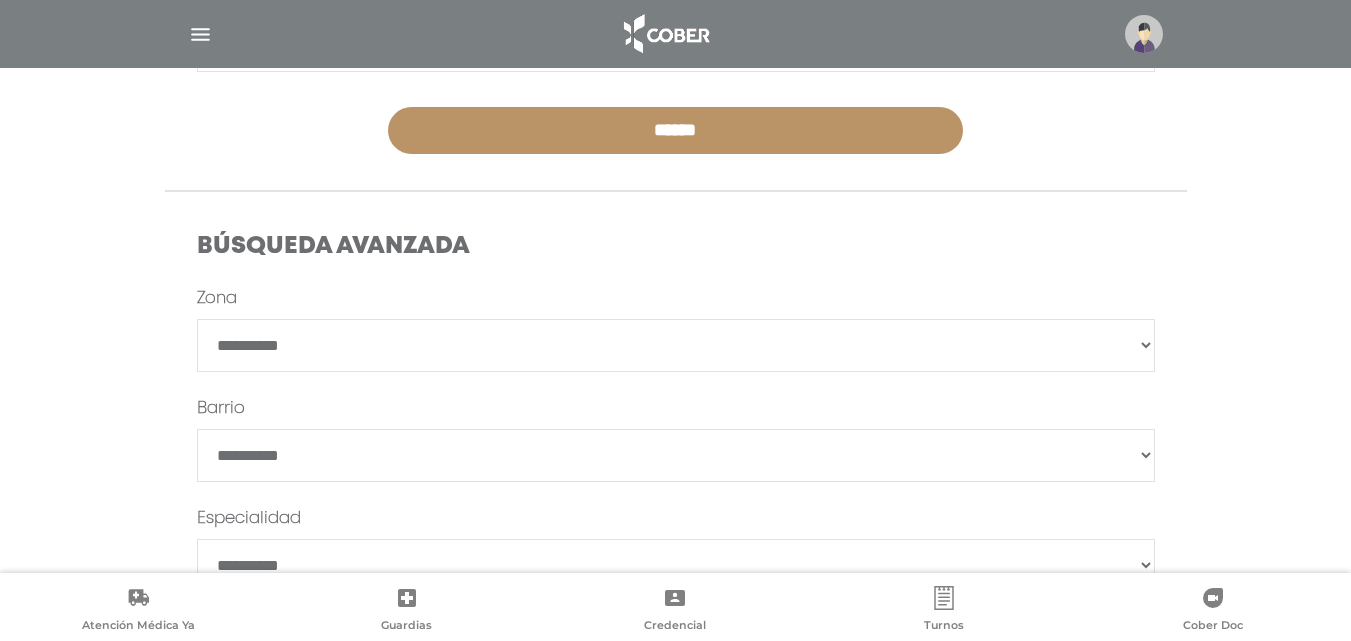 scroll, scrollTop: 500, scrollLeft: 0, axis: vertical 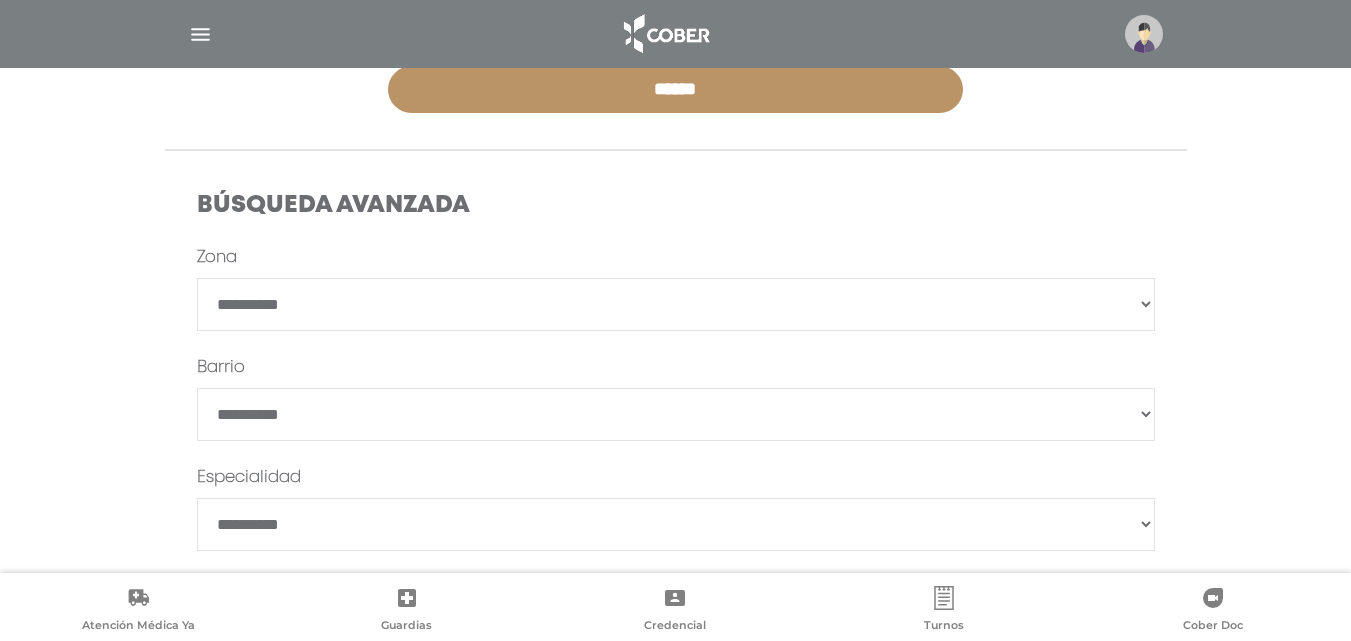 click on "**********" at bounding box center (676, 304) 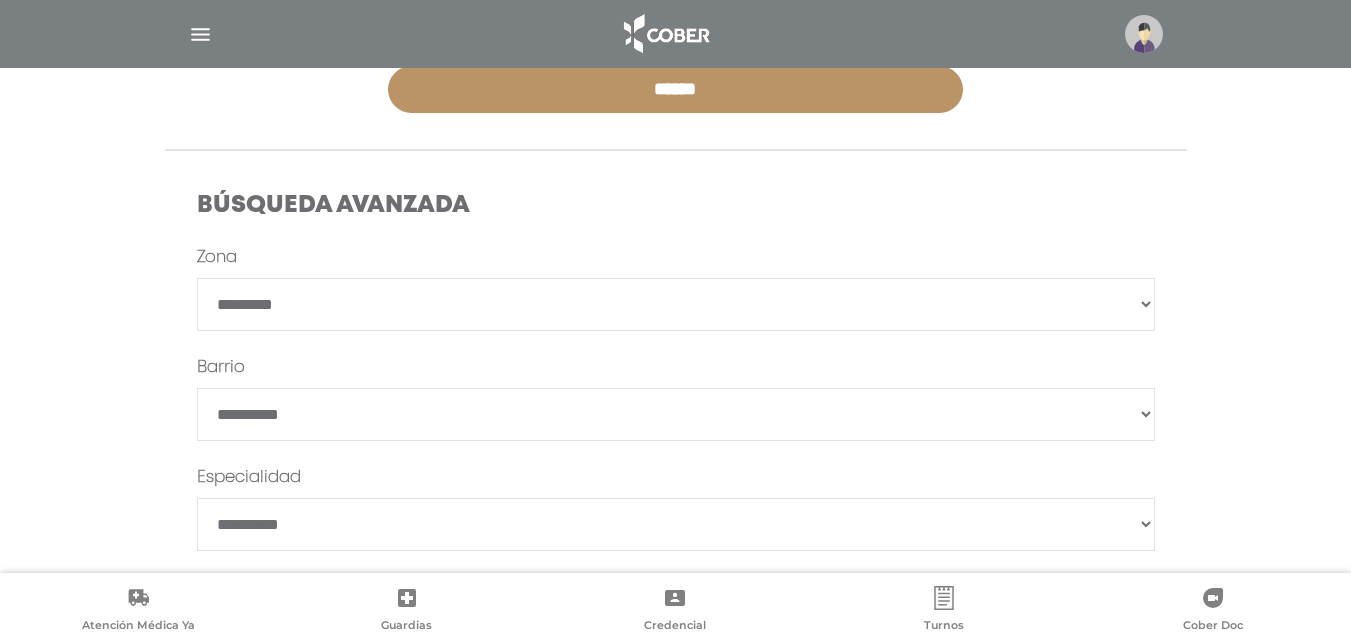 click on "**********" at bounding box center (676, 304) 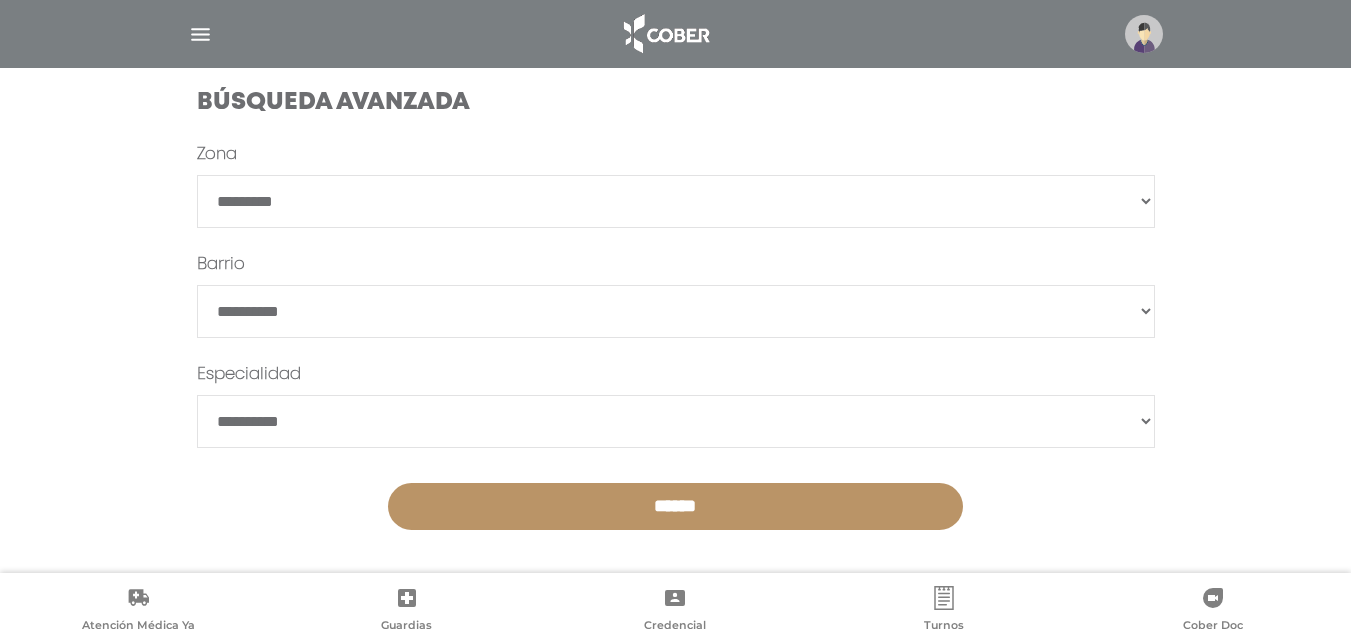 scroll, scrollTop: 610, scrollLeft: 0, axis: vertical 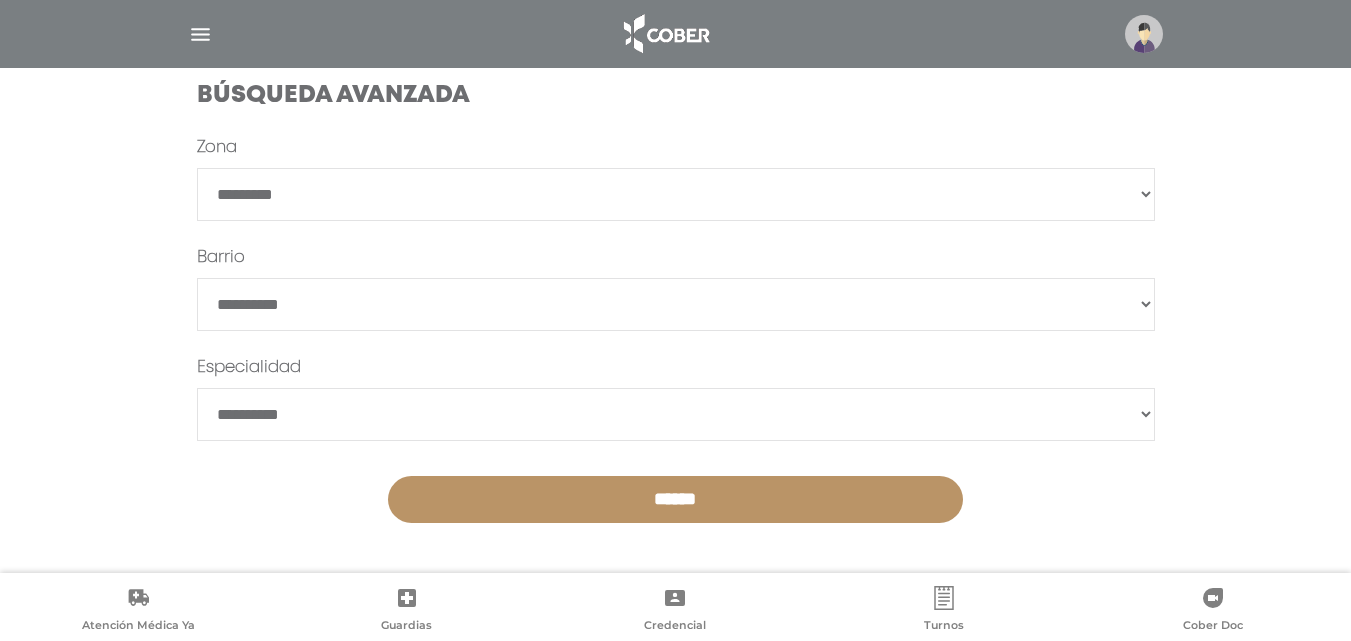 click on "******" at bounding box center (675, 499) 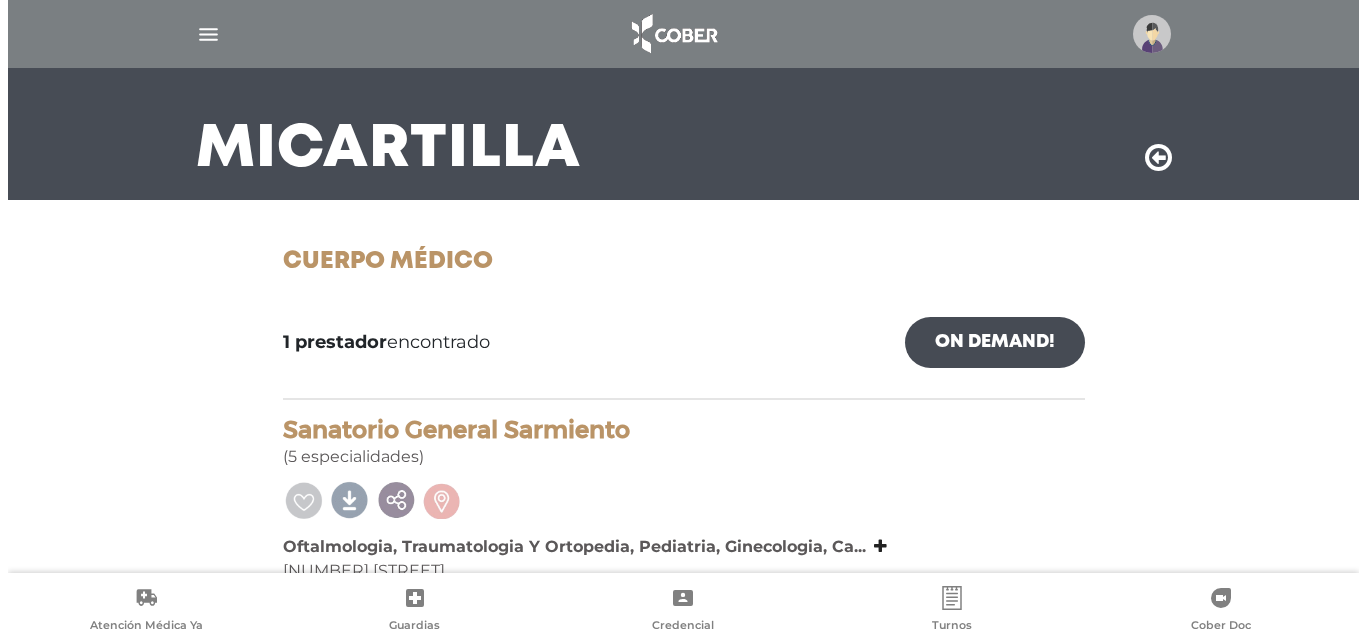 scroll, scrollTop: 0, scrollLeft: 0, axis: both 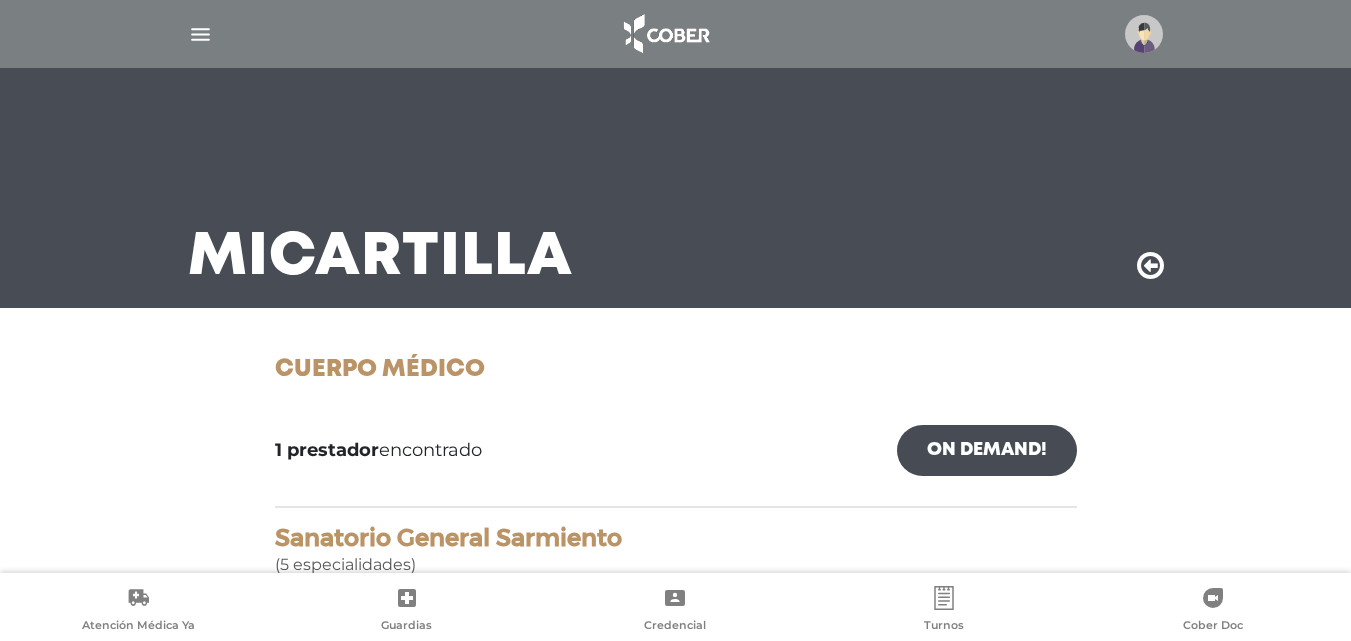 click at bounding box center [1144, 34] 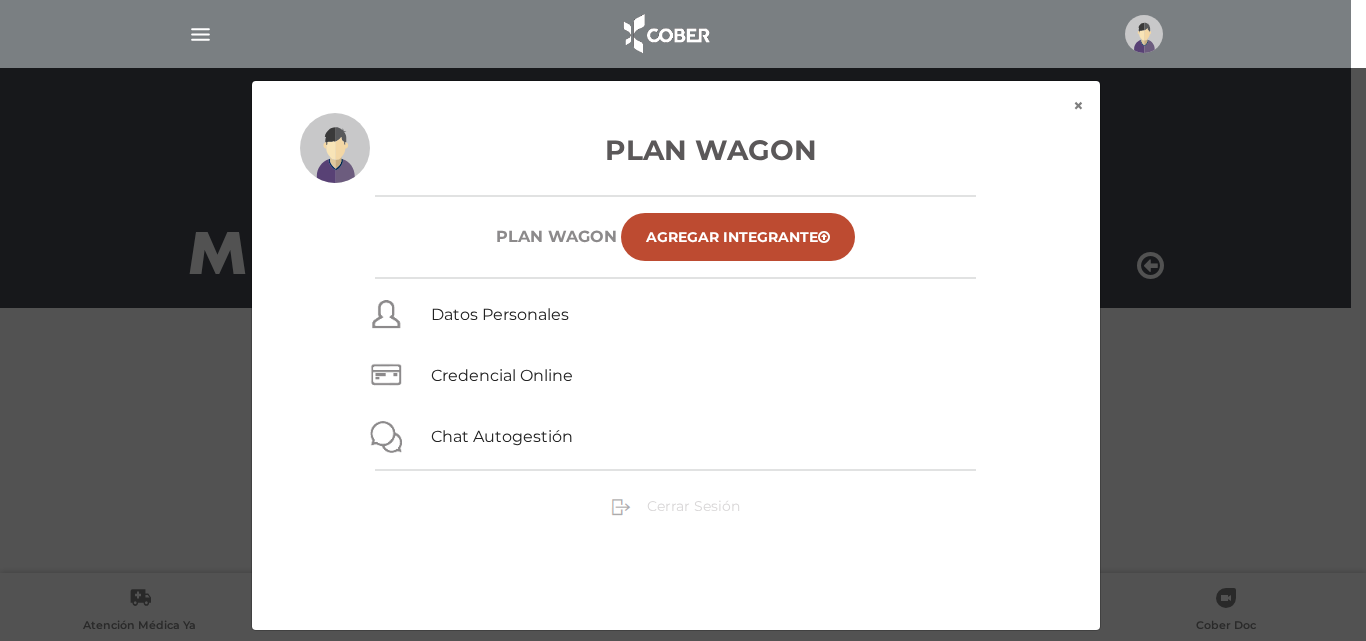 click on "Cerrar Sesión" at bounding box center (693, 506) 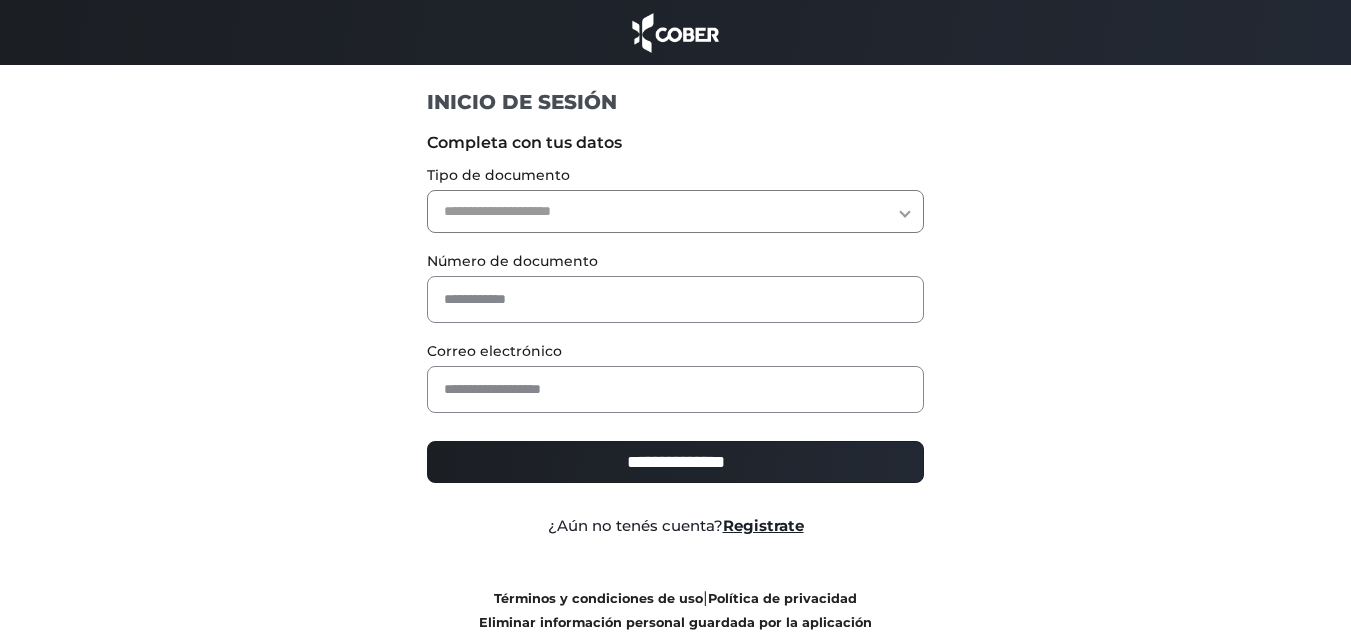 scroll, scrollTop: 0, scrollLeft: 0, axis: both 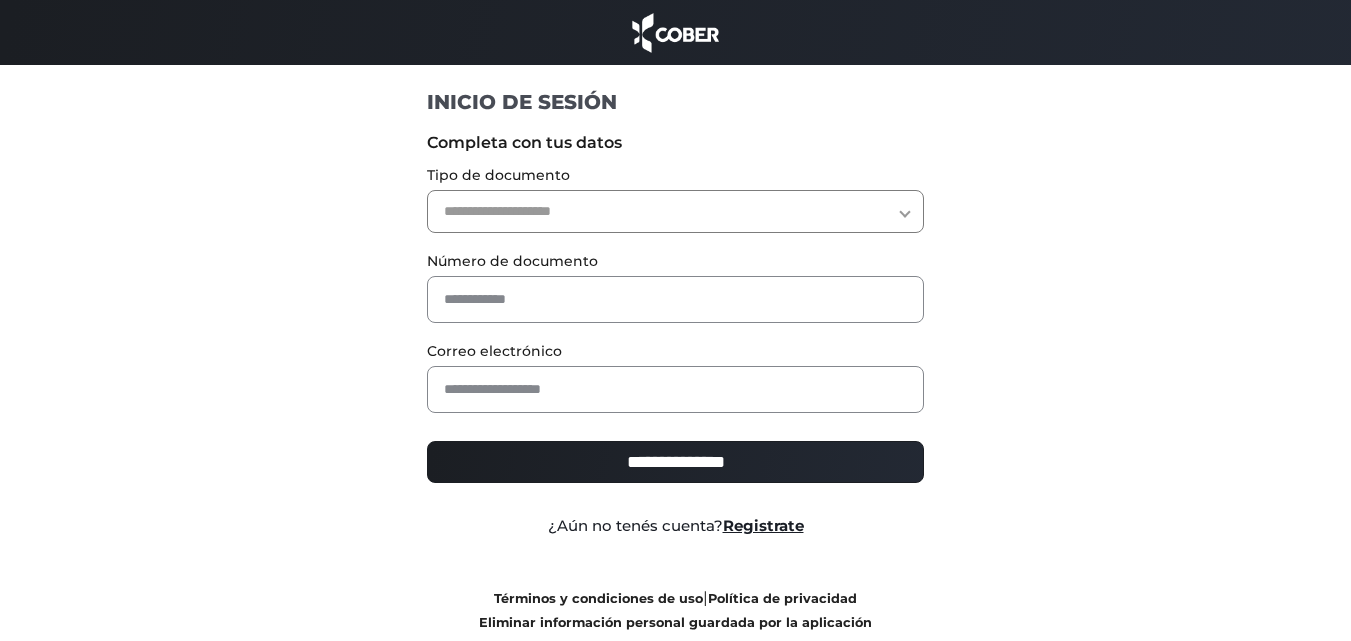 click on "**********" at bounding box center (675, 211) 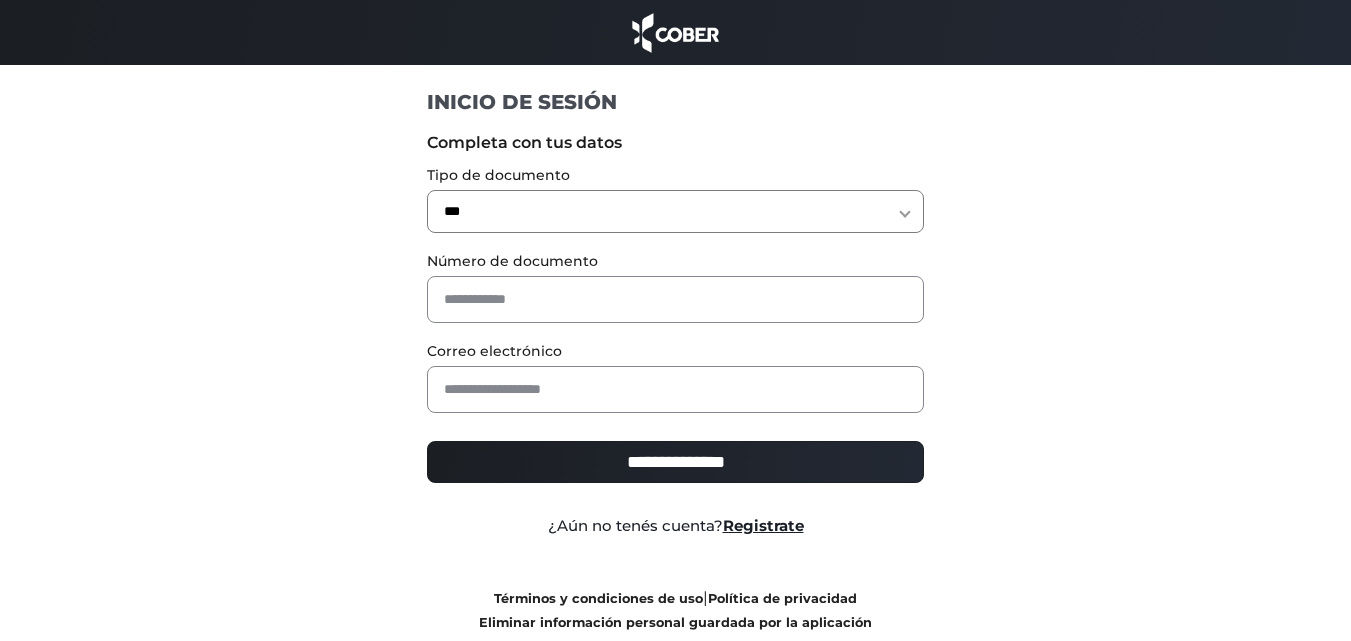 click on "**********" at bounding box center (675, 211) 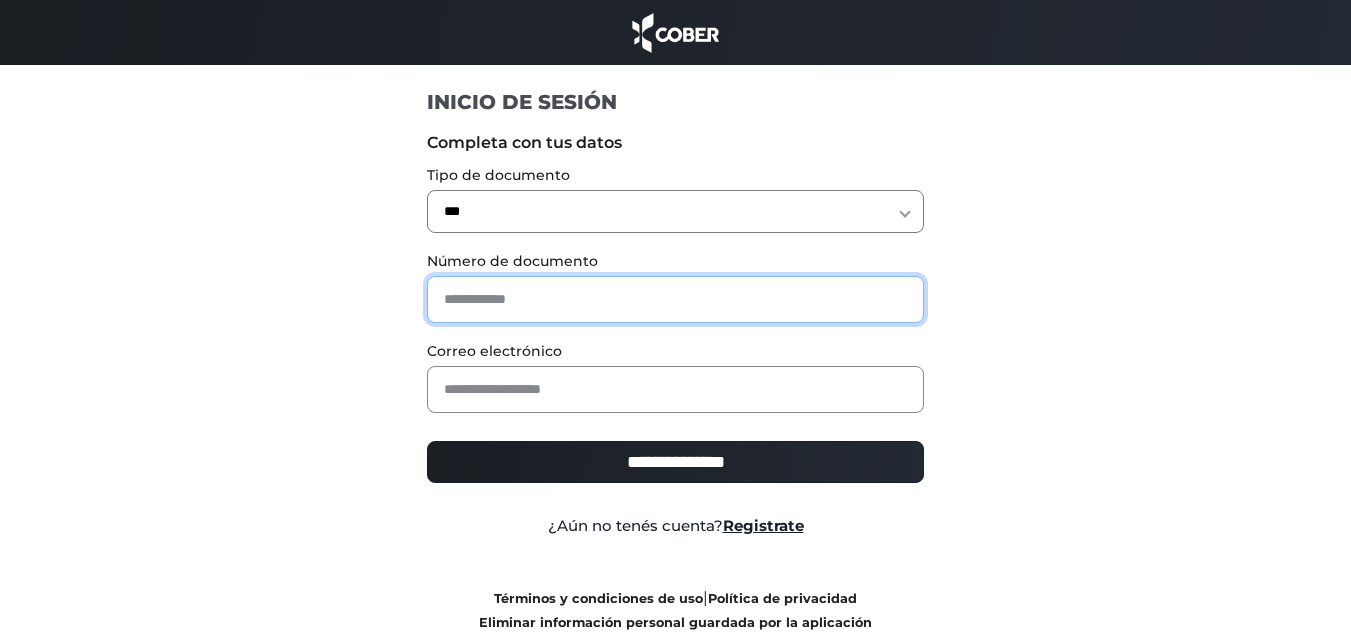 click at bounding box center (675, 299) 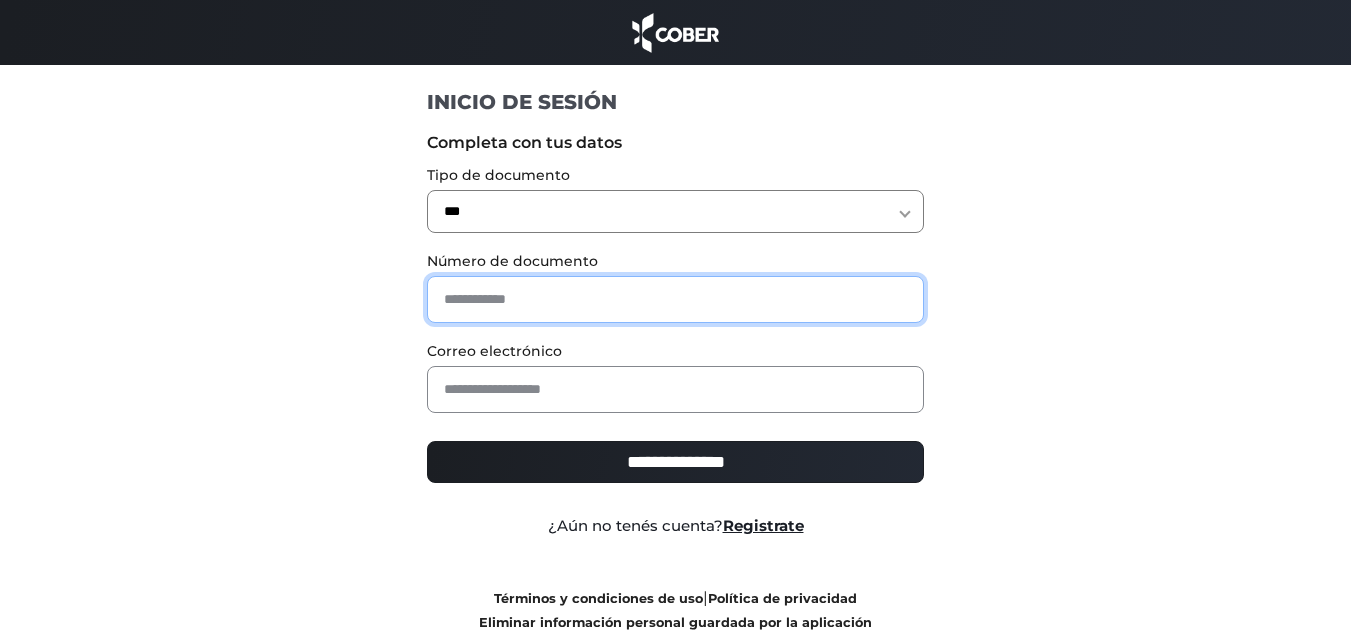 type on "*" 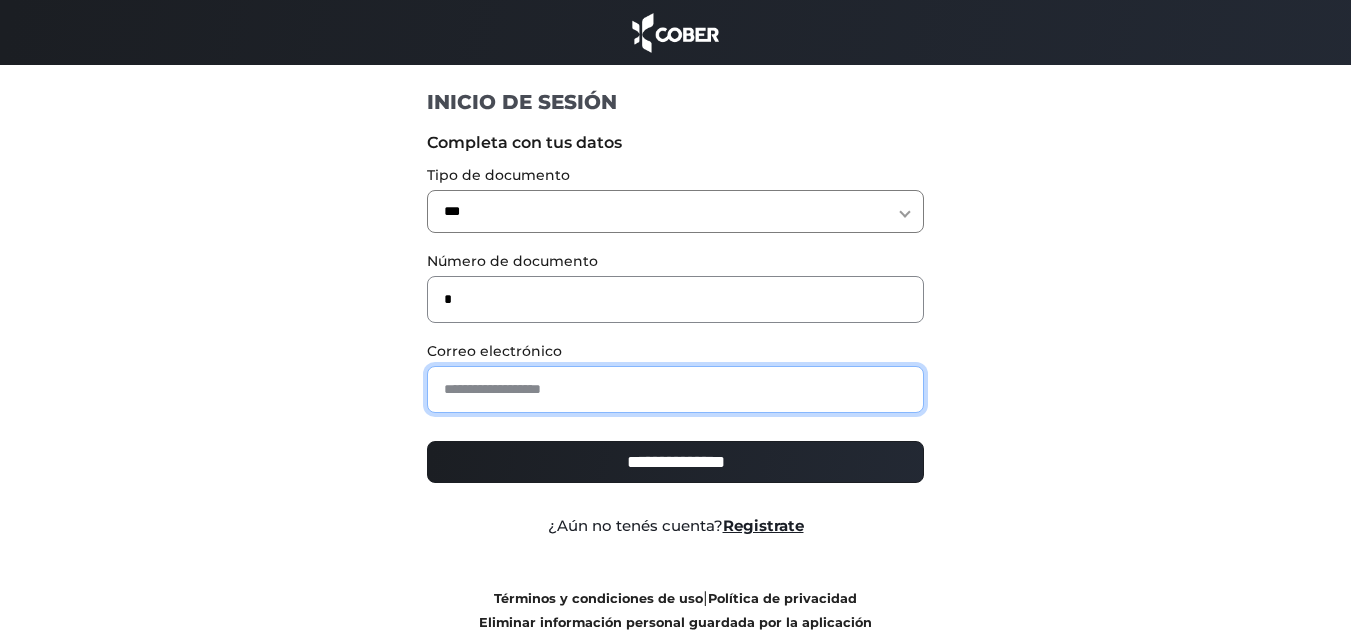 click at bounding box center (675, 389) 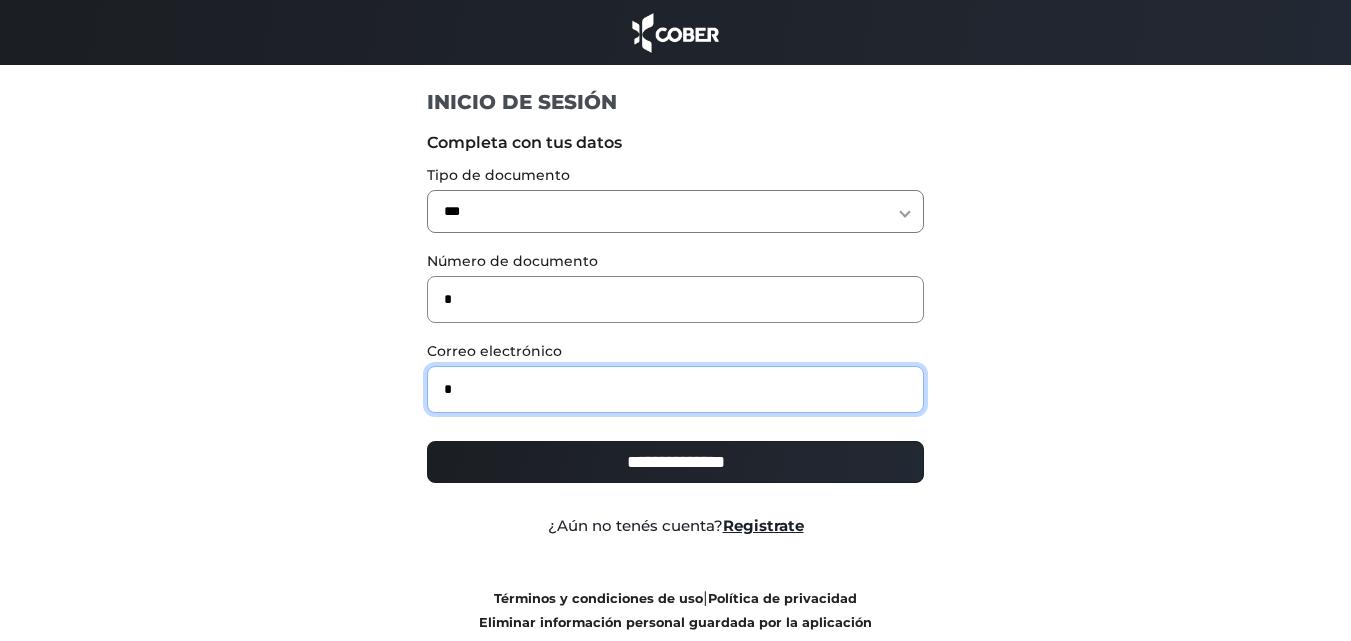 type on "**********" 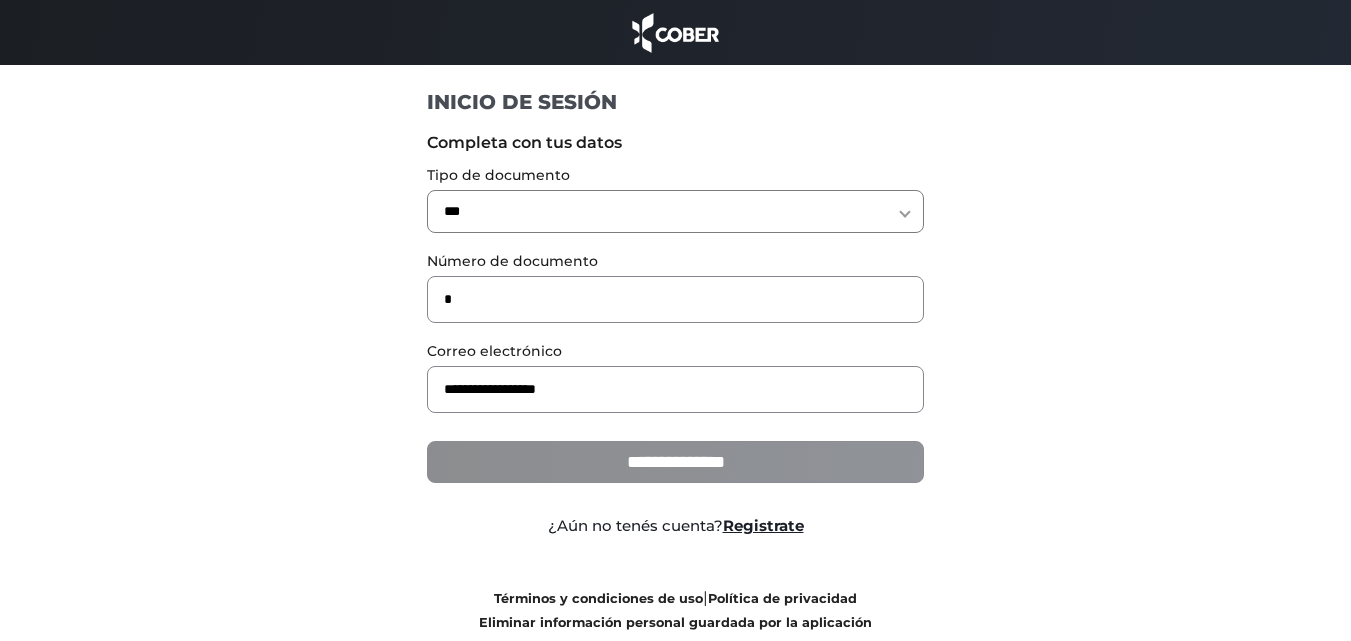 click on "**********" at bounding box center [675, 462] 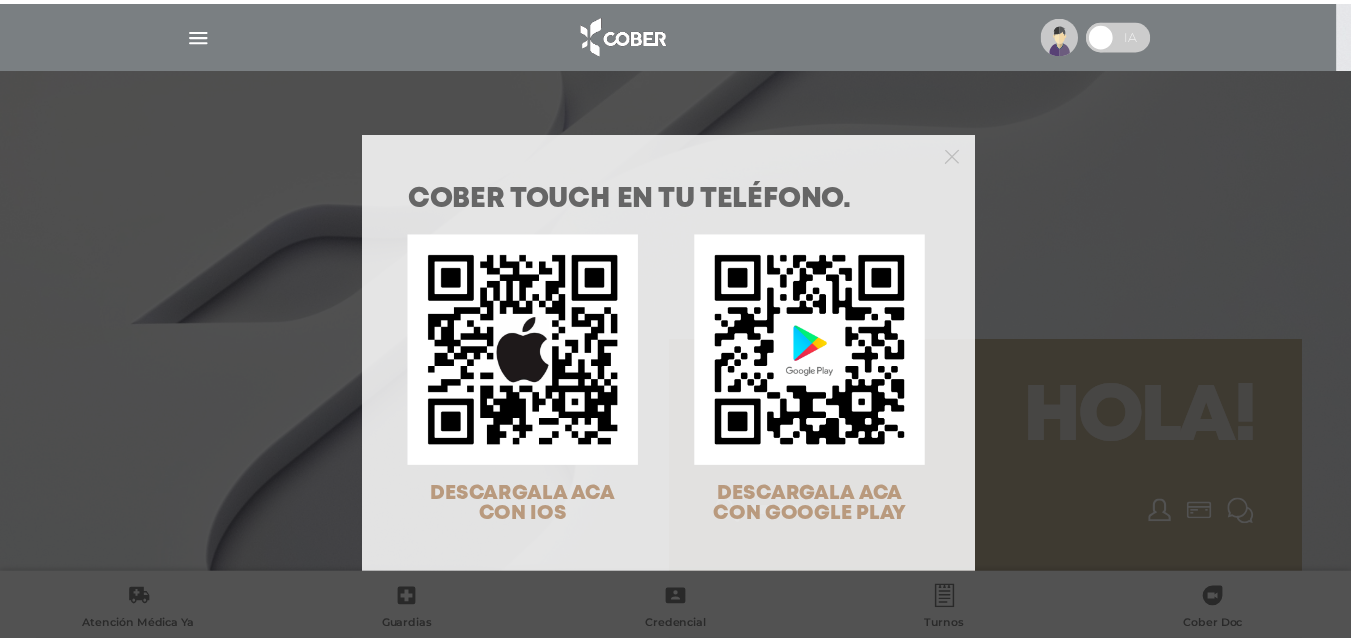 scroll, scrollTop: 0, scrollLeft: 0, axis: both 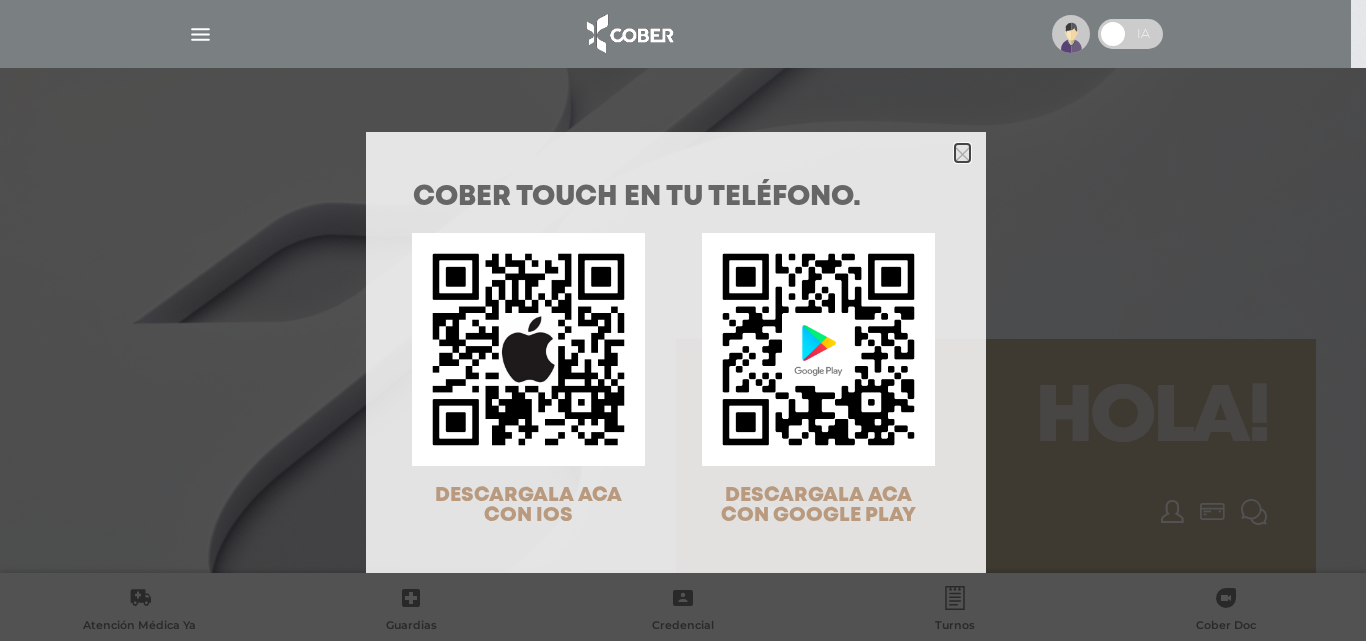 click at bounding box center [962, 154] 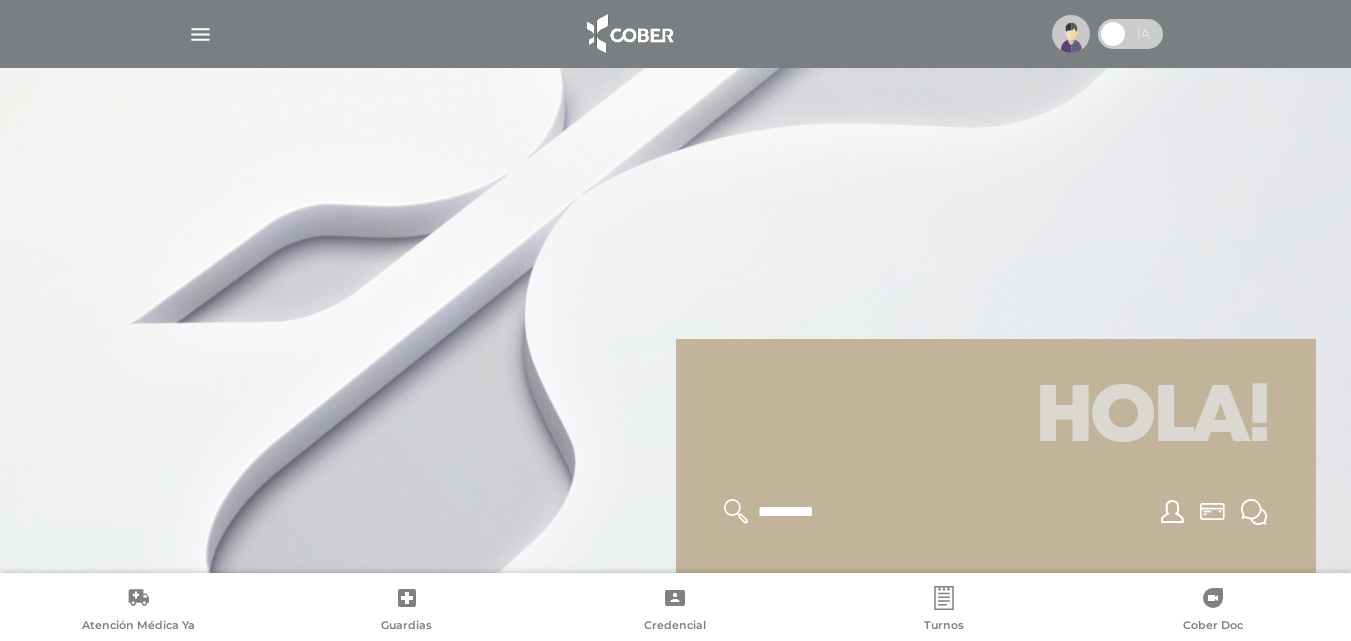 click at bounding box center (1113, 34) 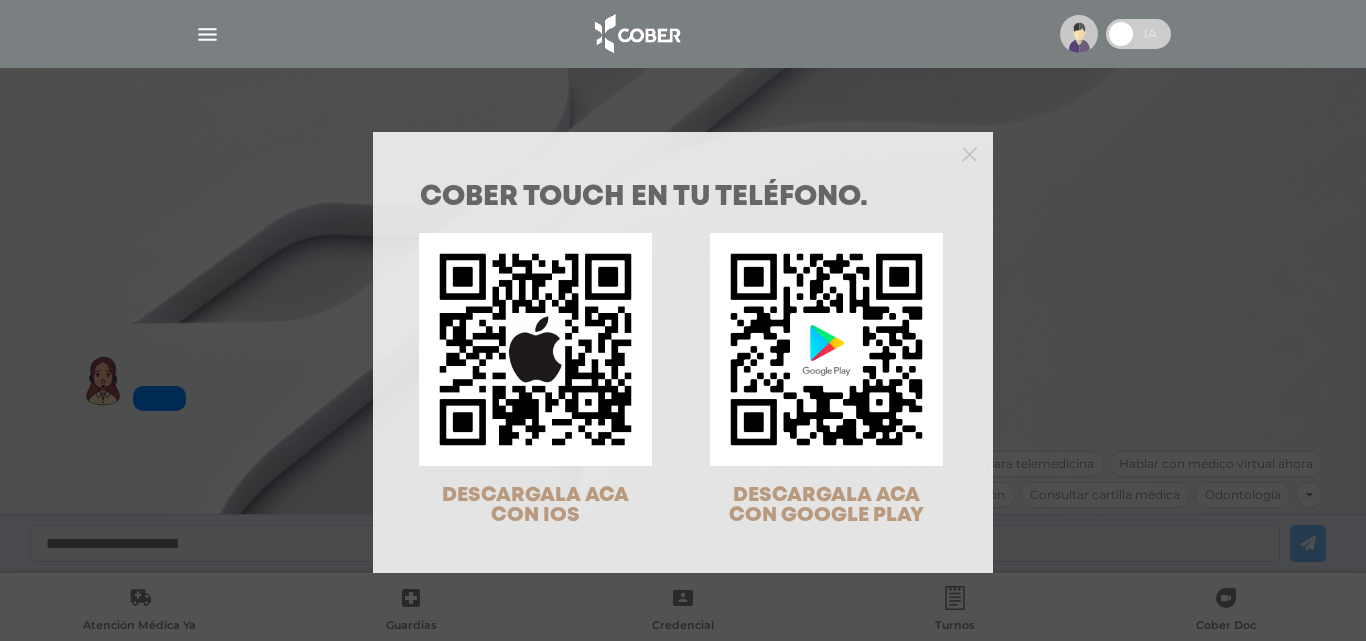 scroll, scrollTop: 0, scrollLeft: 0, axis: both 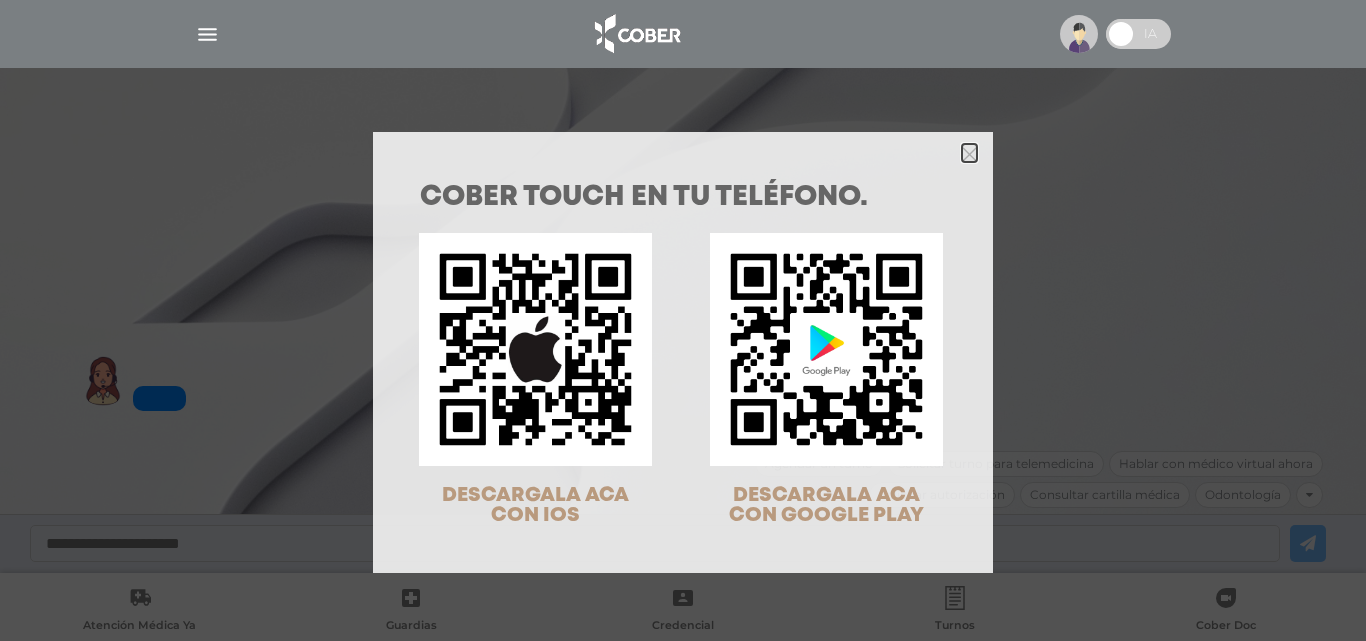 click at bounding box center [969, 154] 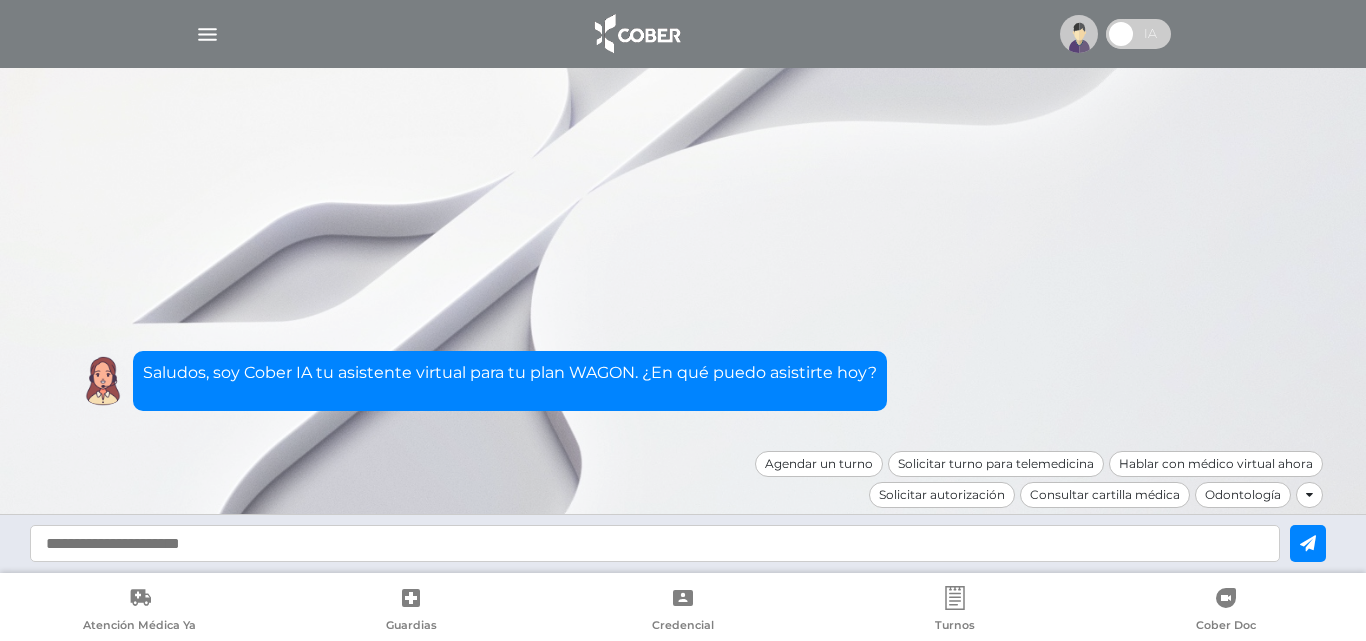 click at bounding box center [1138, 34] 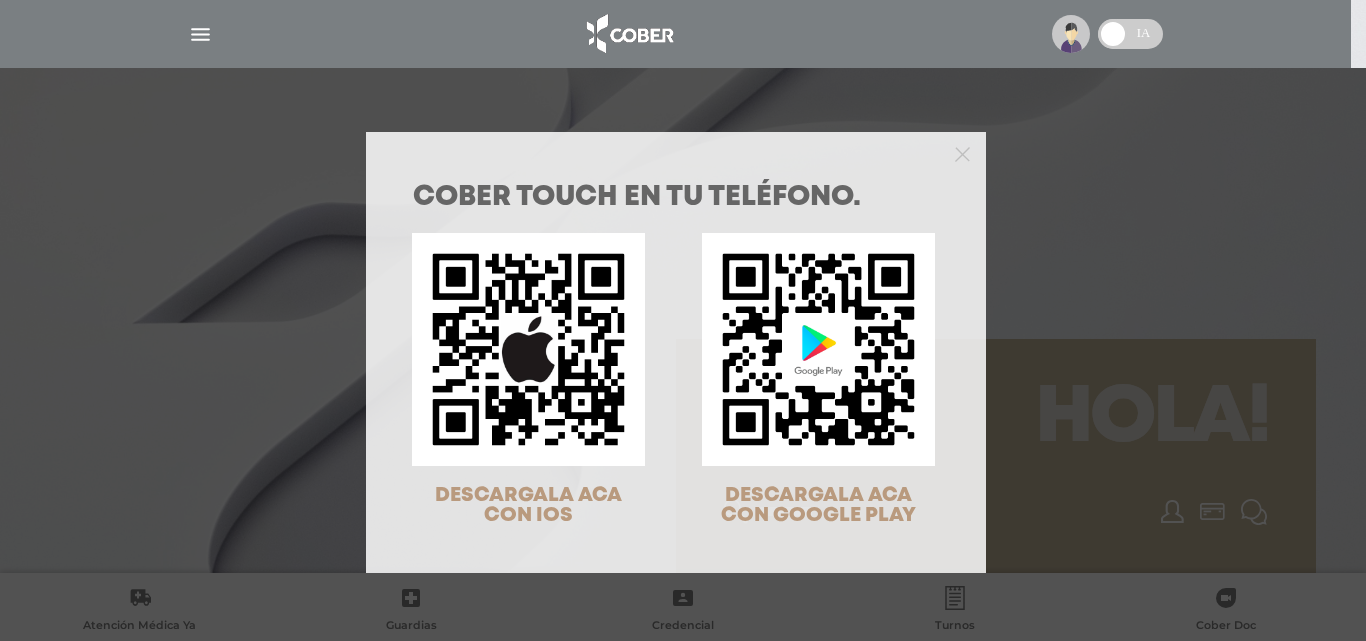 scroll, scrollTop: 0, scrollLeft: 0, axis: both 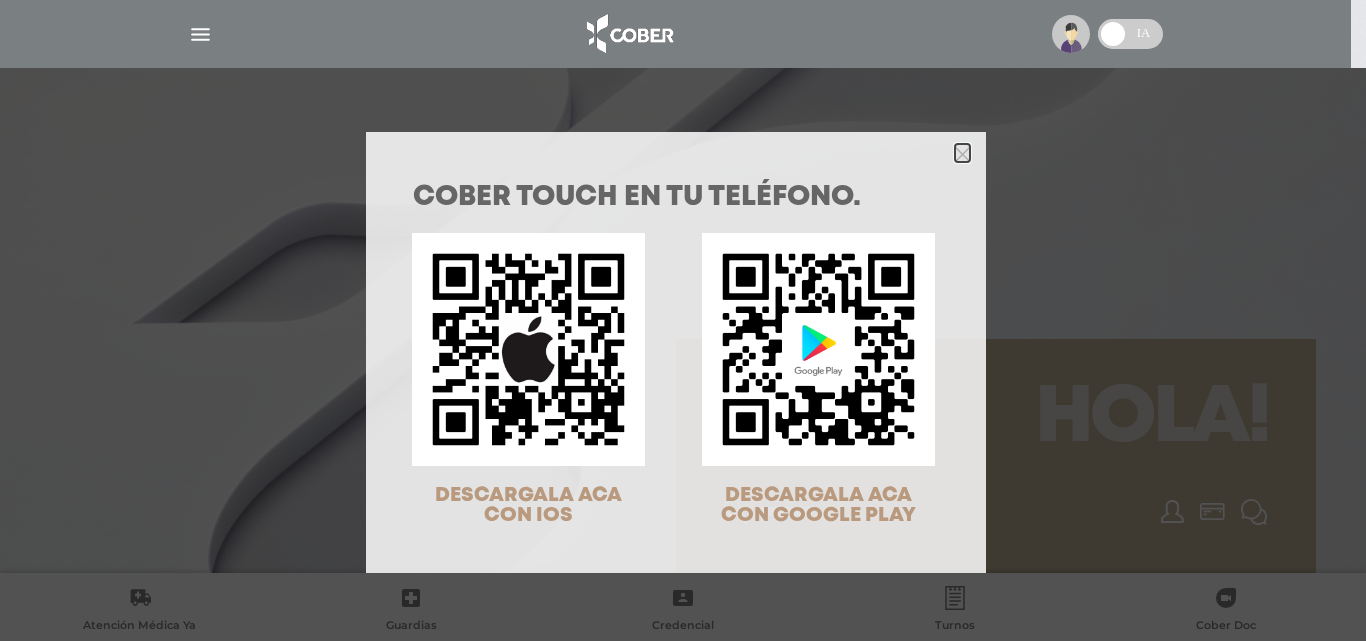click at bounding box center (962, 154) 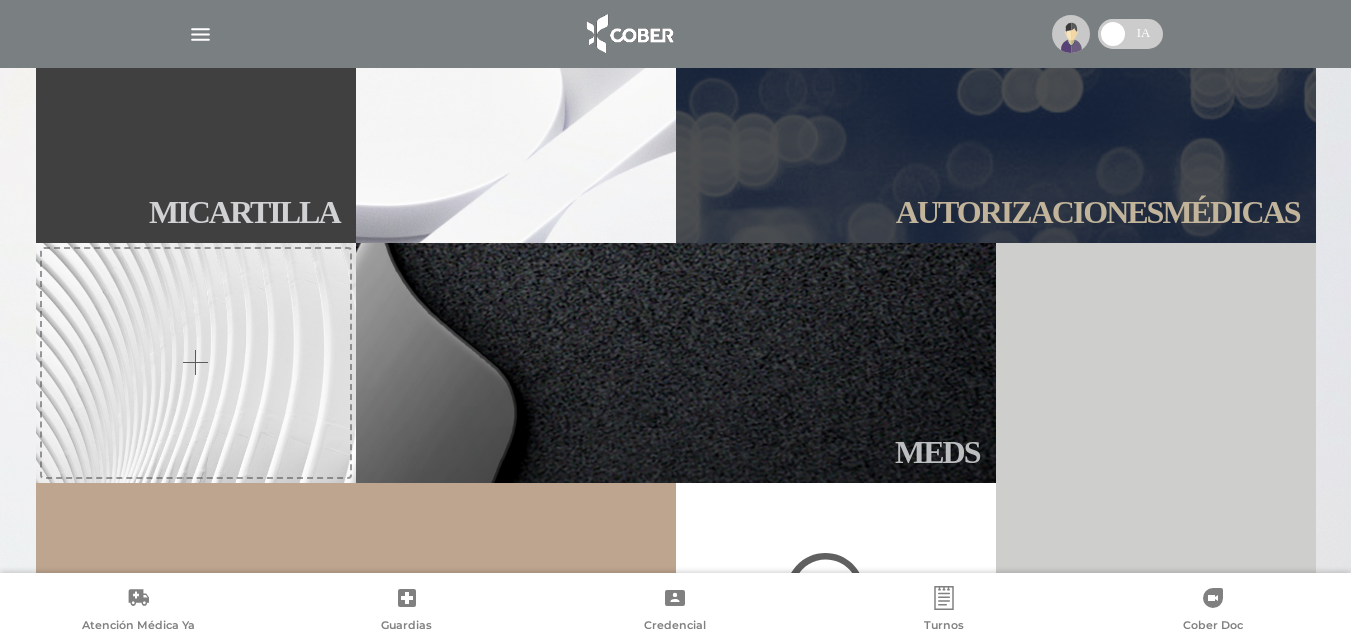 scroll, scrollTop: 600, scrollLeft: 0, axis: vertical 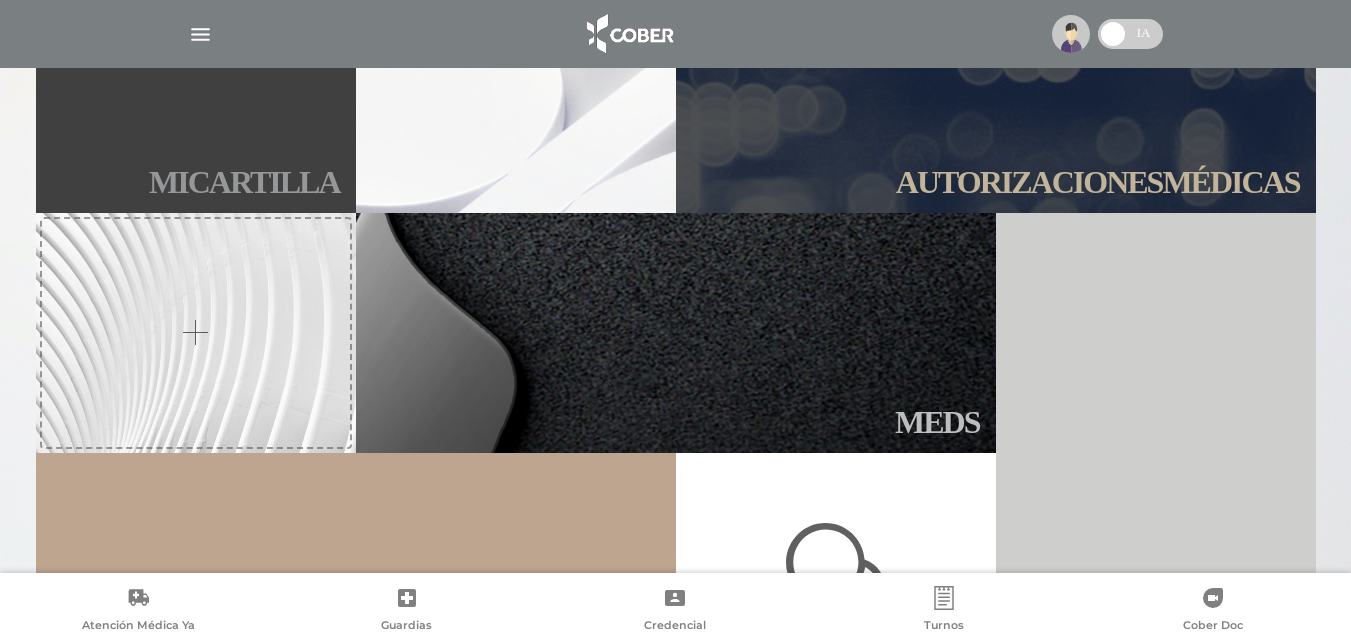 click on "Mi  car tilla" at bounding box center [196, 93] 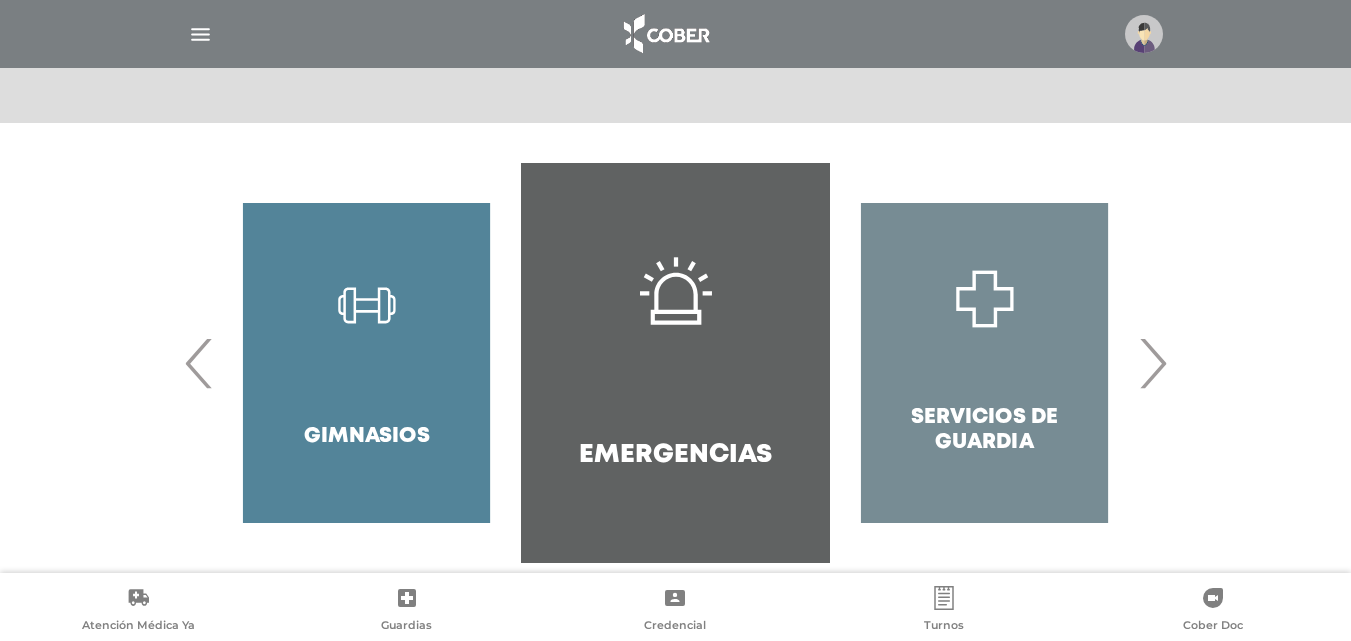 scroll, scrollTop: 386, scrollLeft: 0, axis: vertical 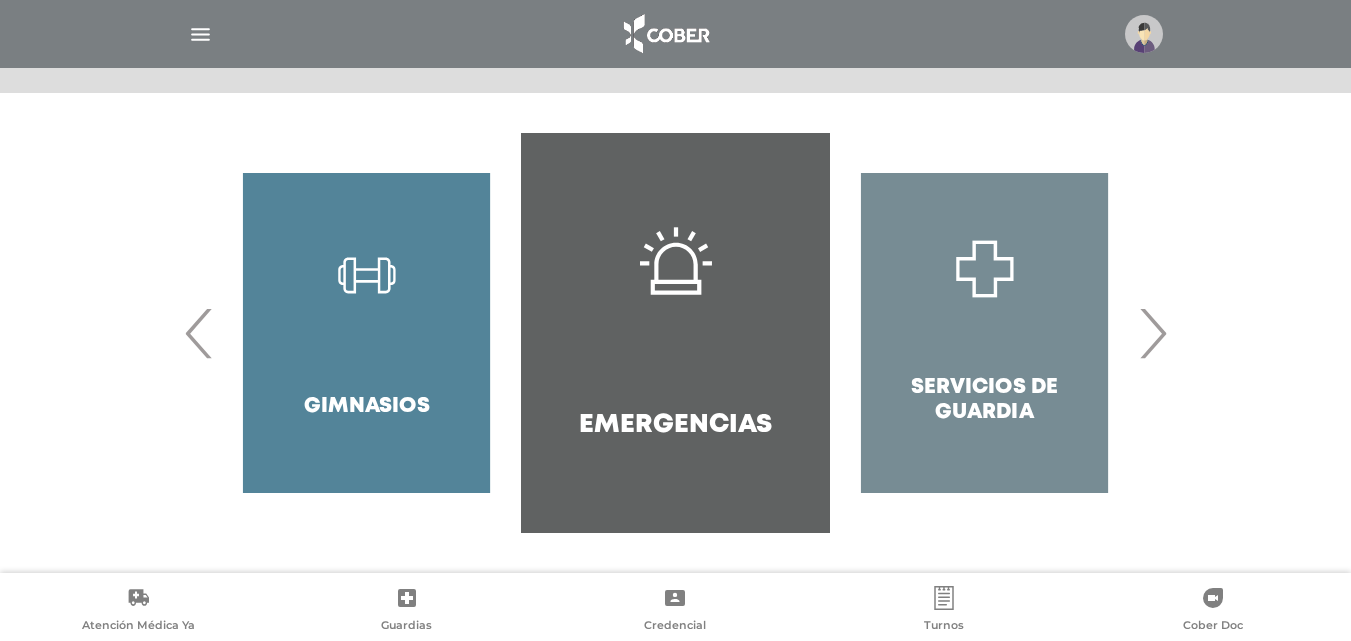 click on "Odontología
Farmacias" at bounding box center [675, 333] 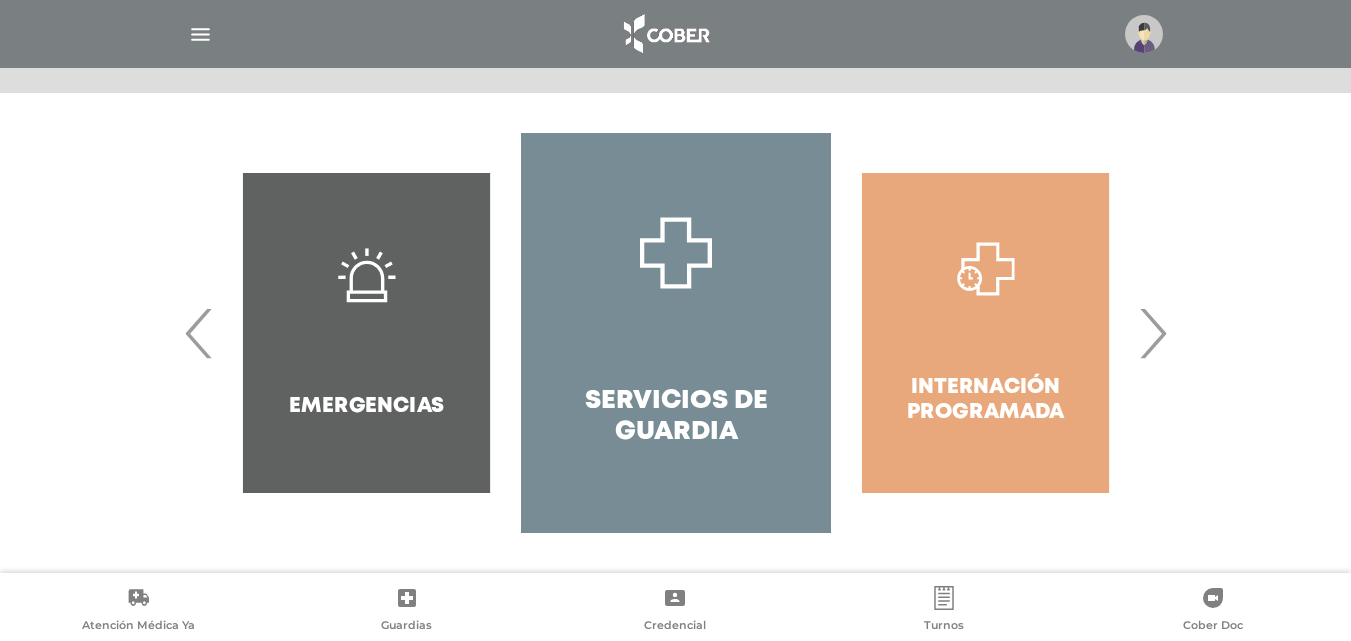 click on "›" at bounding box center (1152, 333) 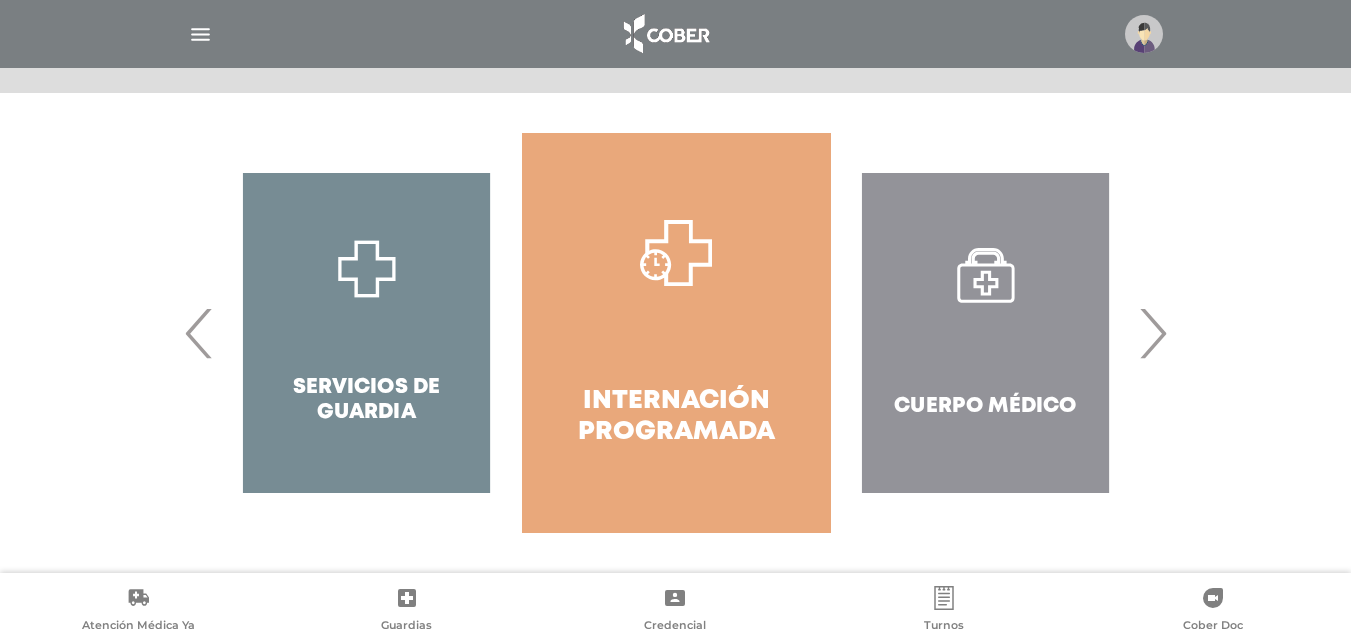 click on "›" at bounding box center (1152, 333) 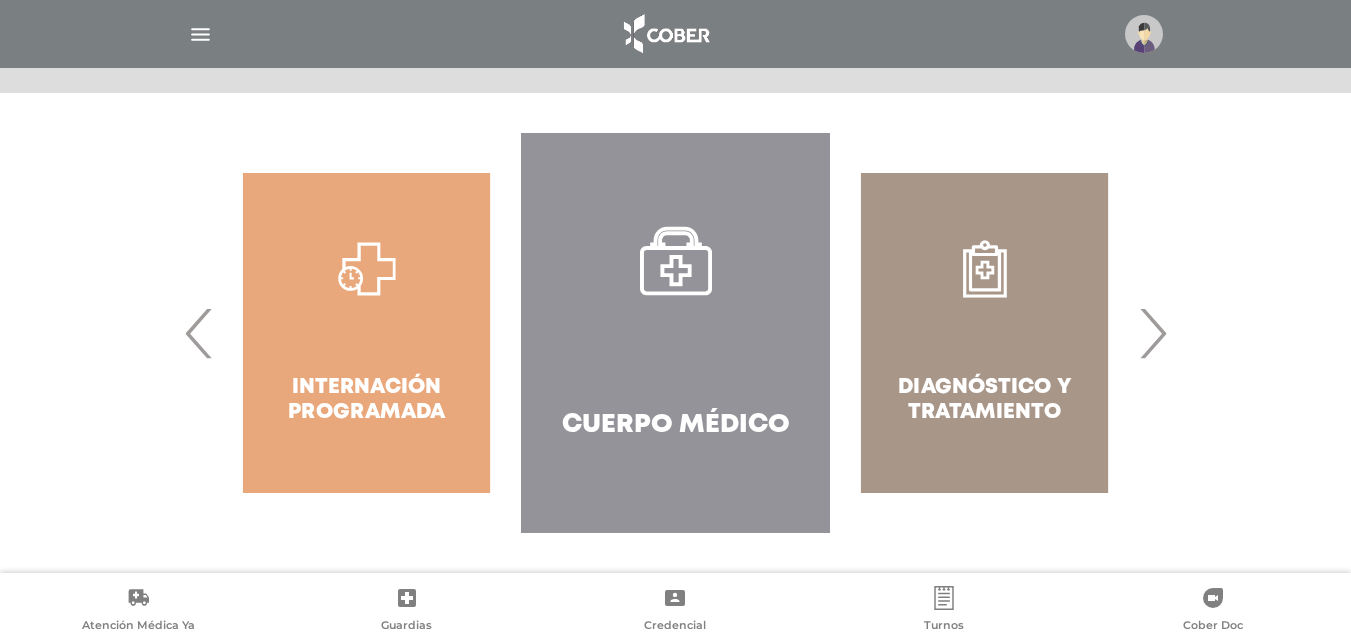 click on "Cuerpo Médico" at bounding box center [675, 333] 